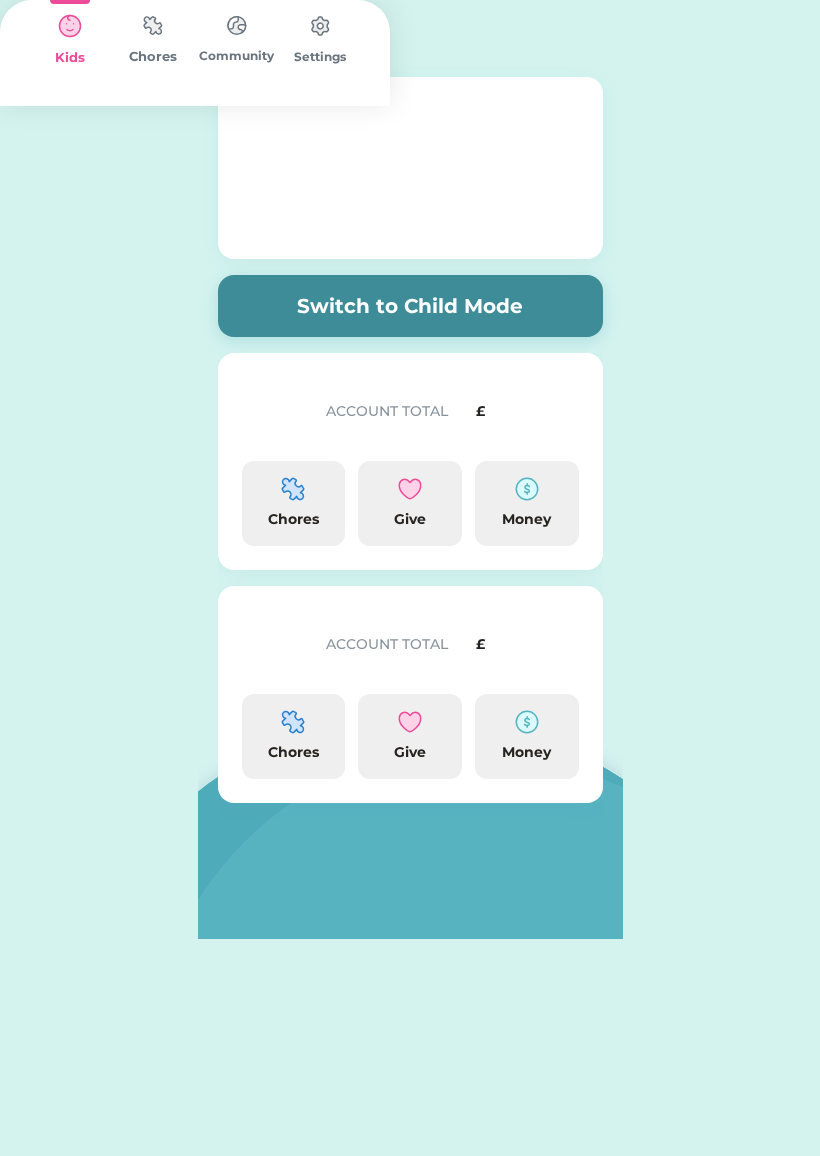 scroll, scrollTop: 0, scrollLeft: 0, axis: both 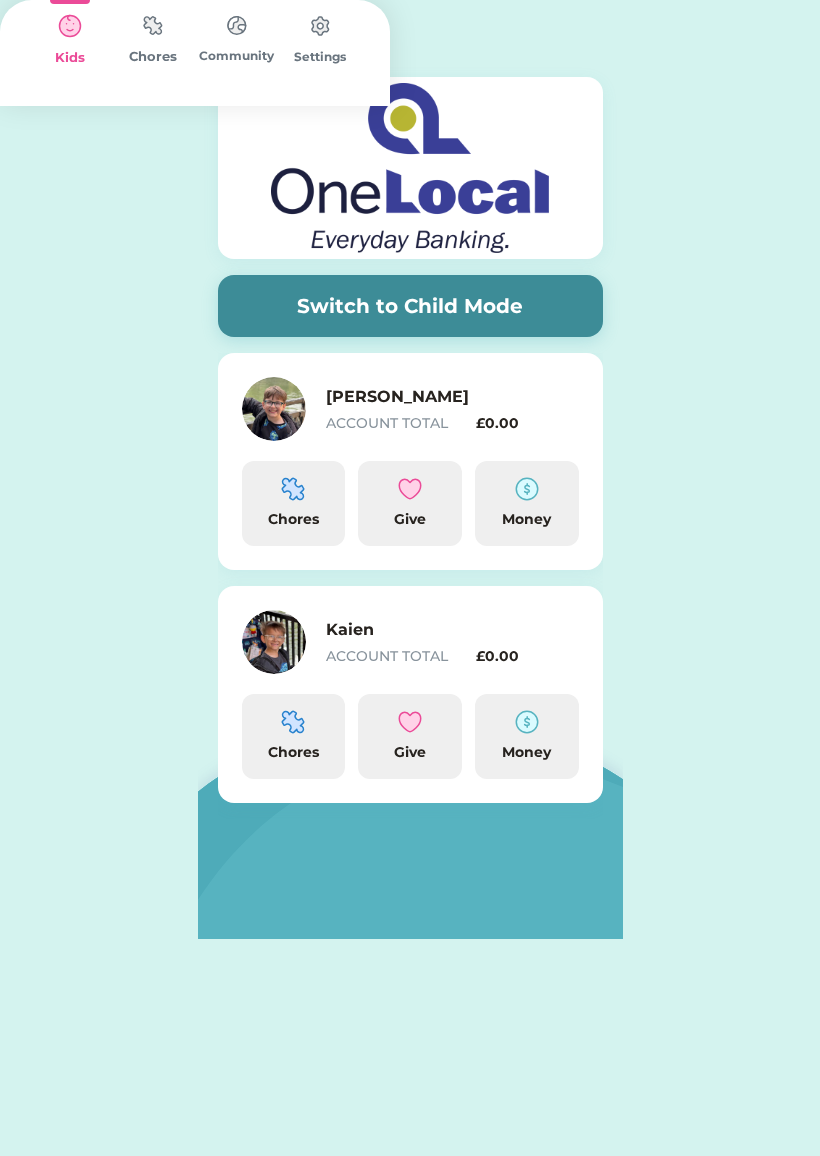 click on "Chores" at bounding box center [154, 57] 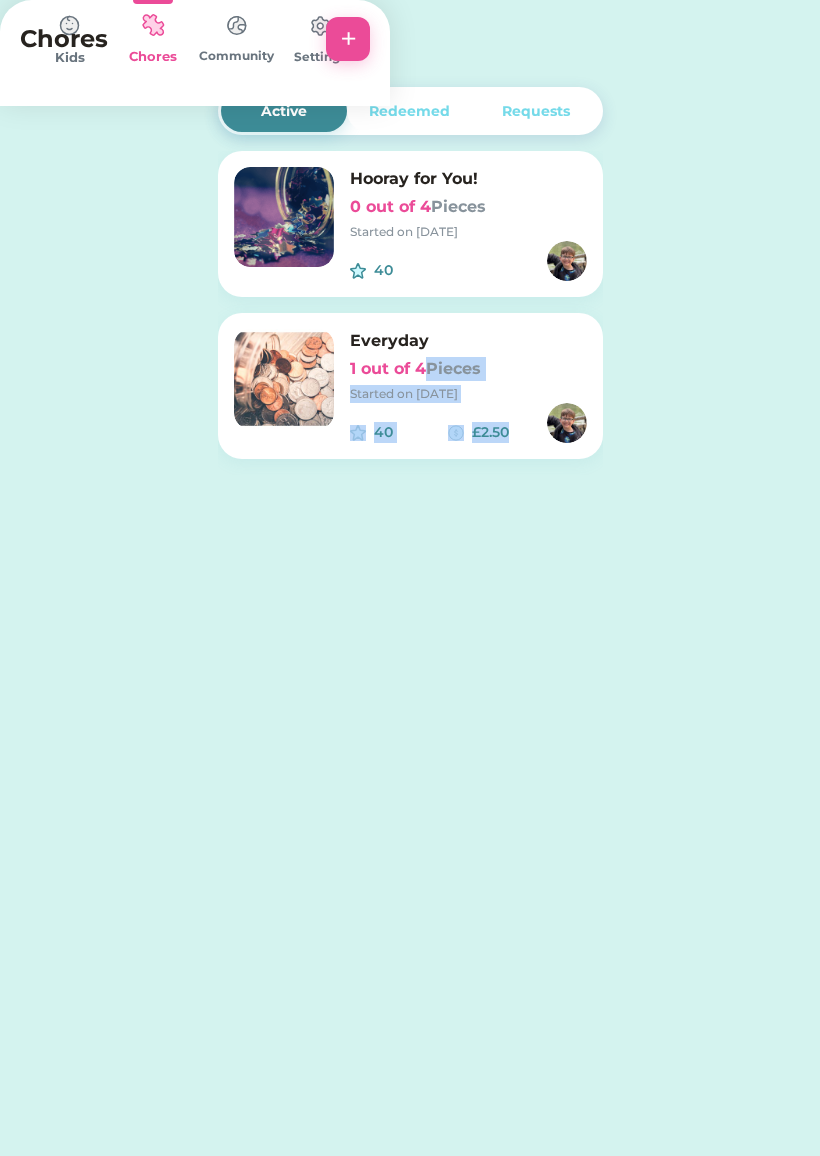click on "Active Redeemed Requests Hooray for You! 0 out of 4  Pieces  Started on [DATE] 40 £ Everyday 1 out of 4  Pieces  Started on [DATE] 40 £2.50" at bounding box center [410, 297] 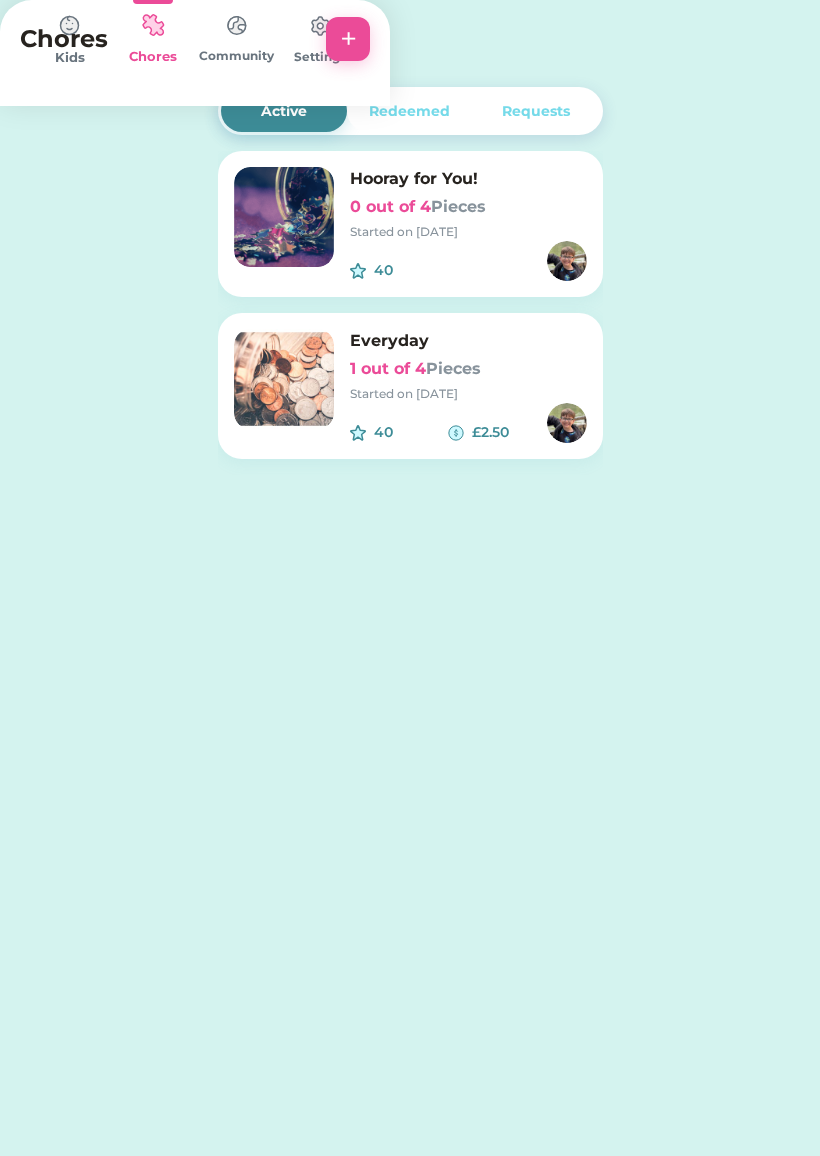 click on "1 out of 4  Pieces" at bounding box center [468, 369] 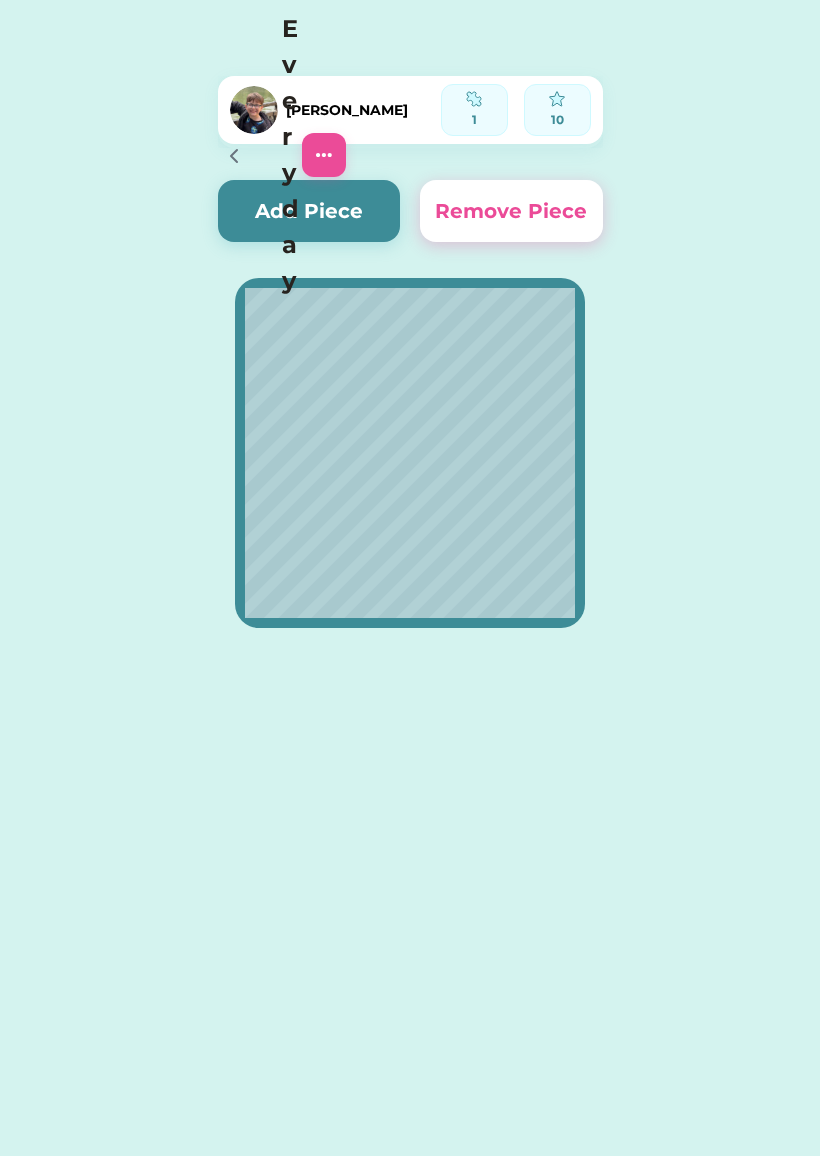click 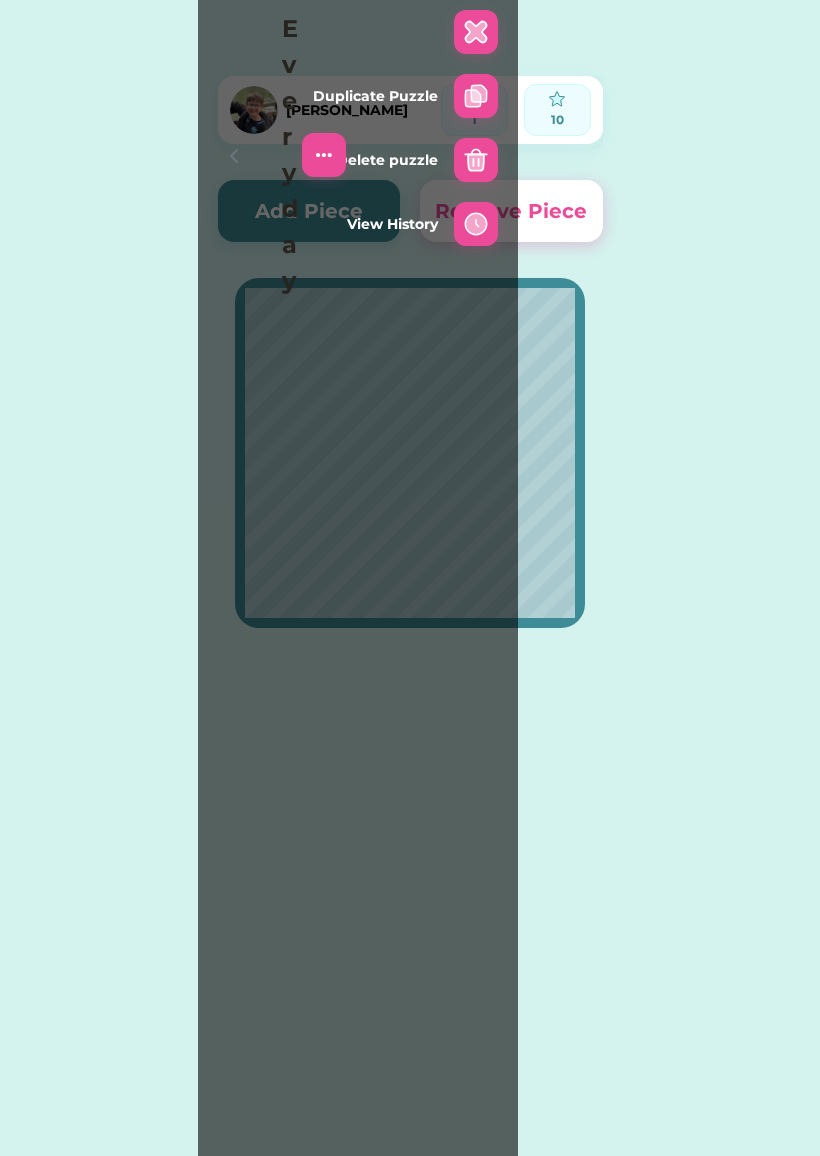 click 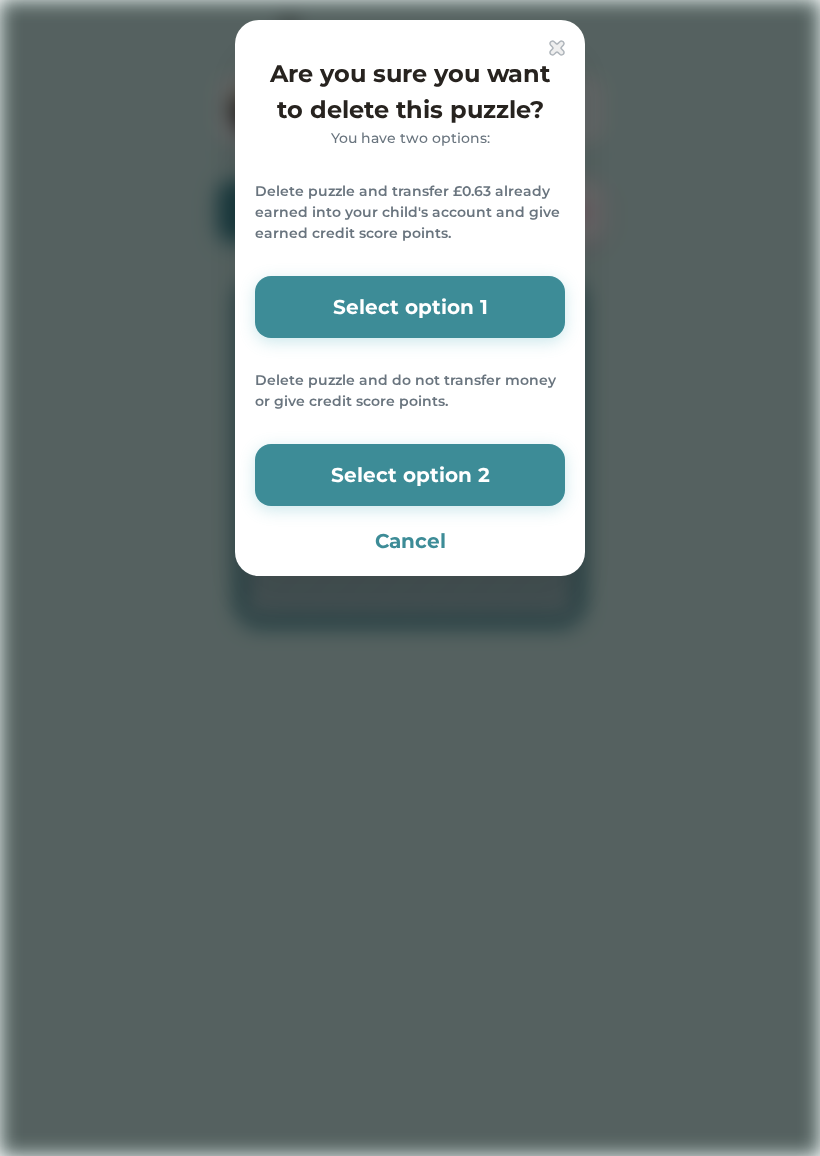 click on "Select option 2" at bounding box center (410, 475) 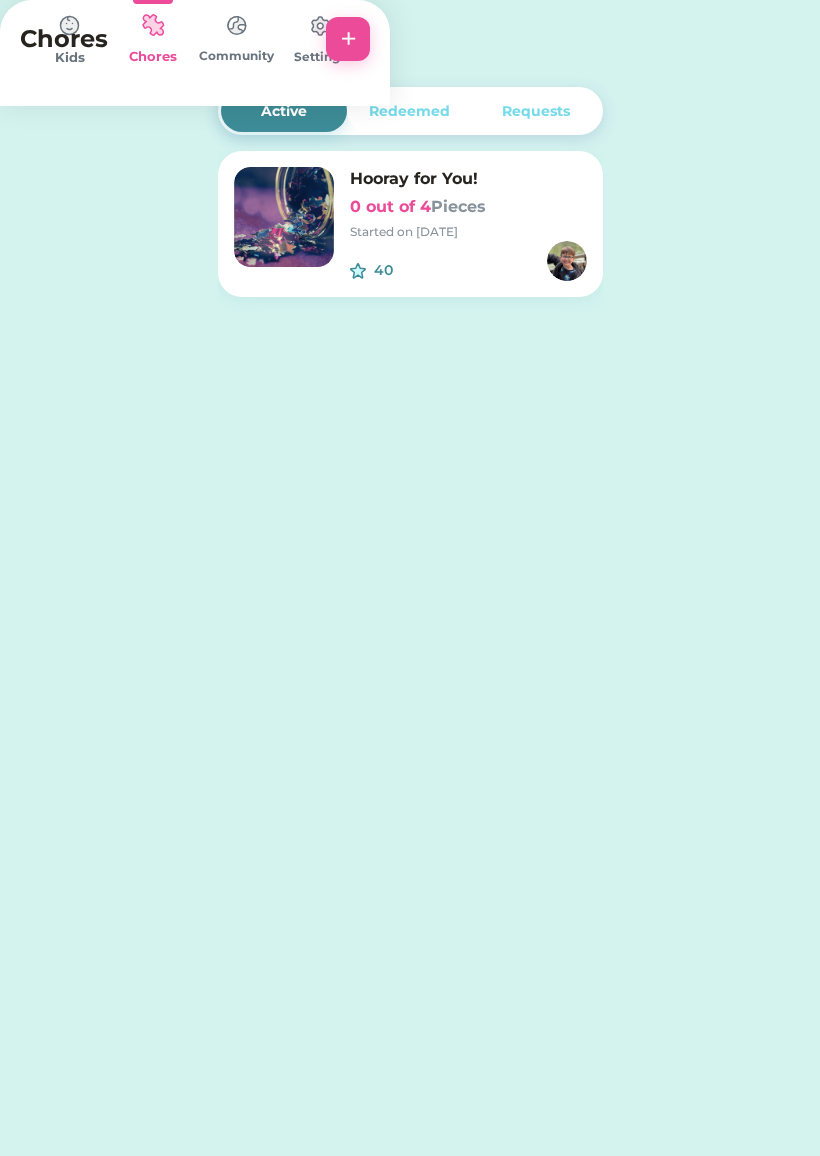 click on "Started on [DATE]" at bounding box center [468, 232] 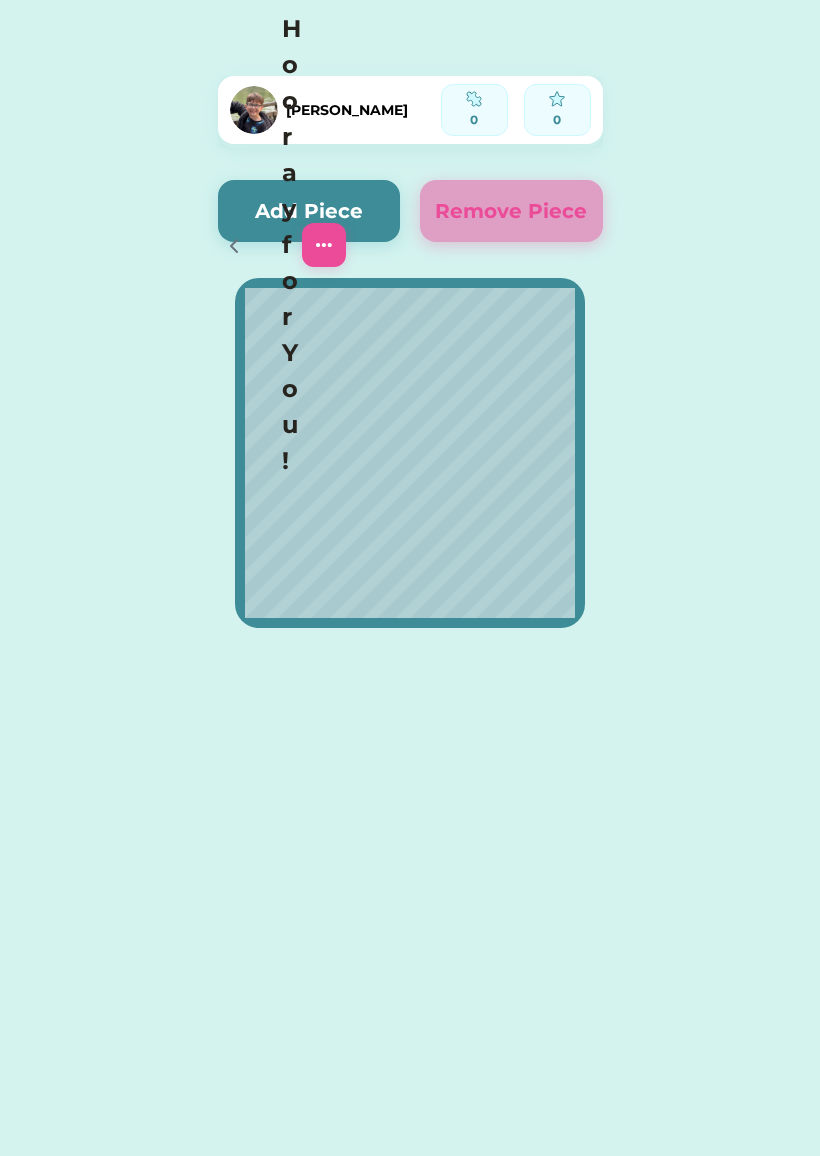 click 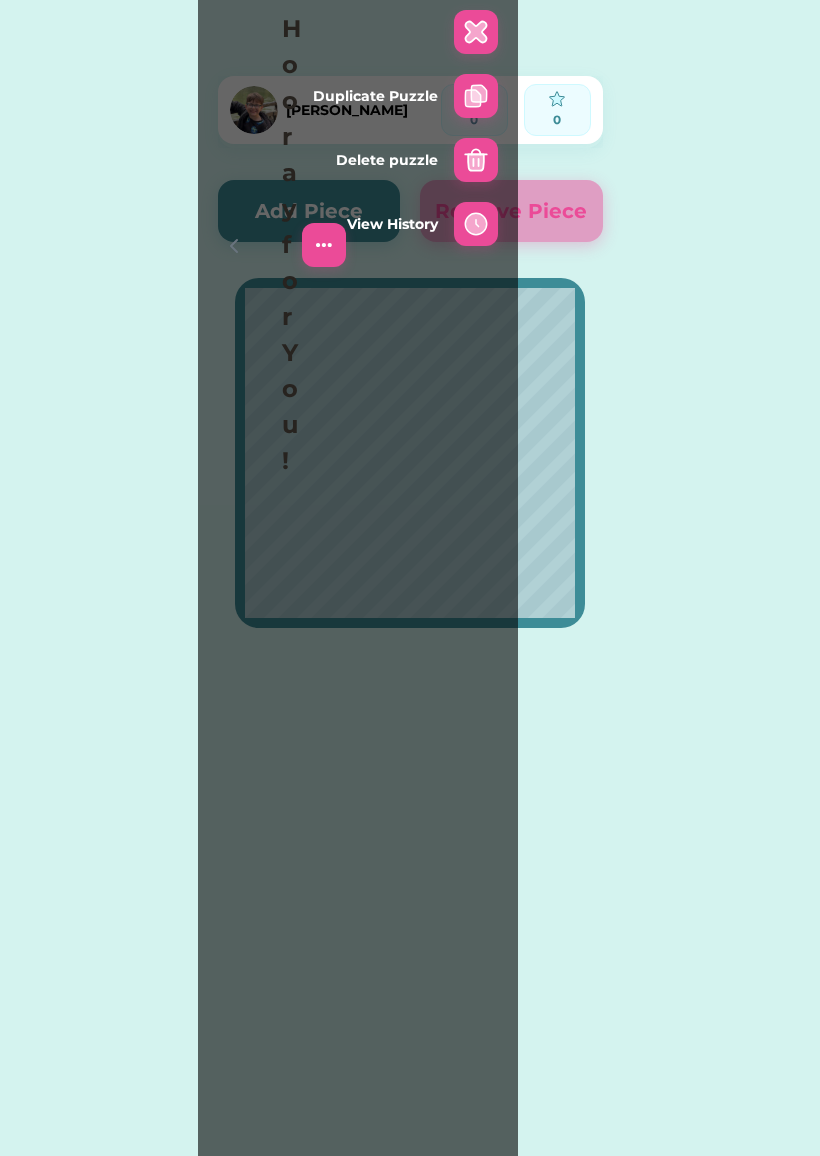 click 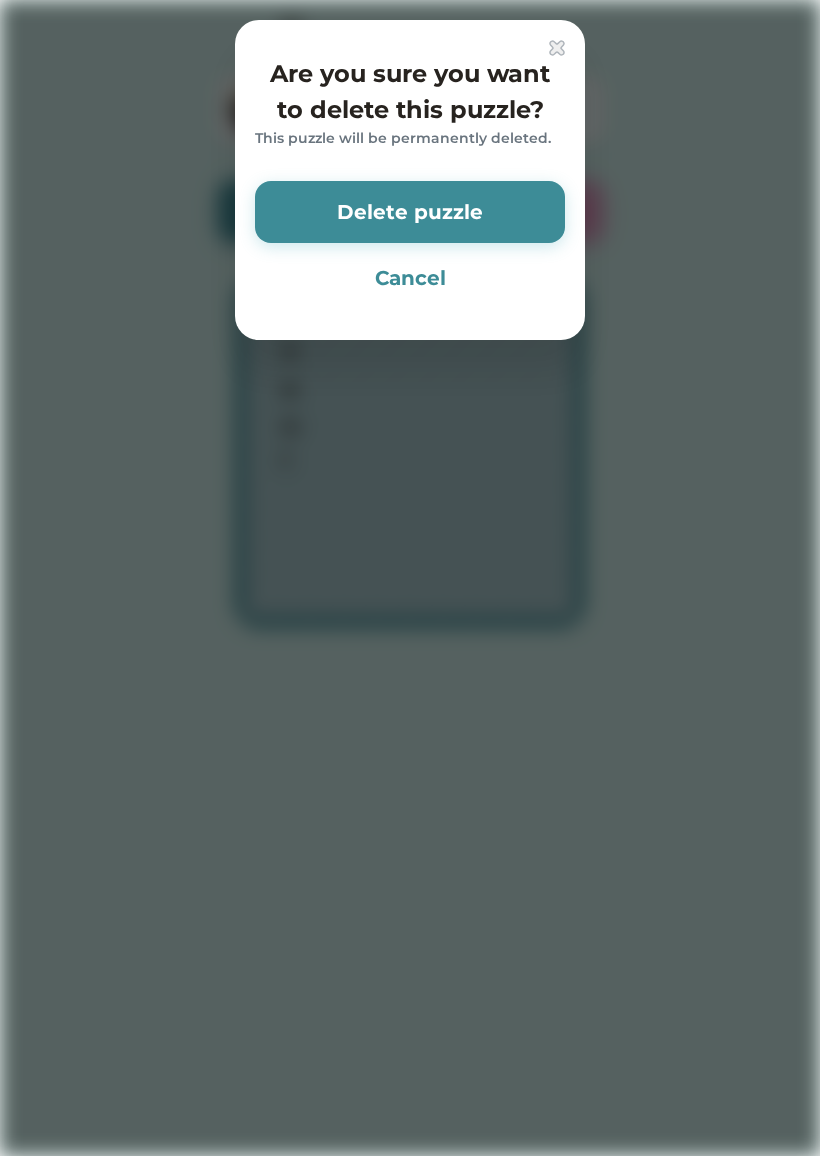 click on "Delete puzzle" at bounding box center [410, 212] 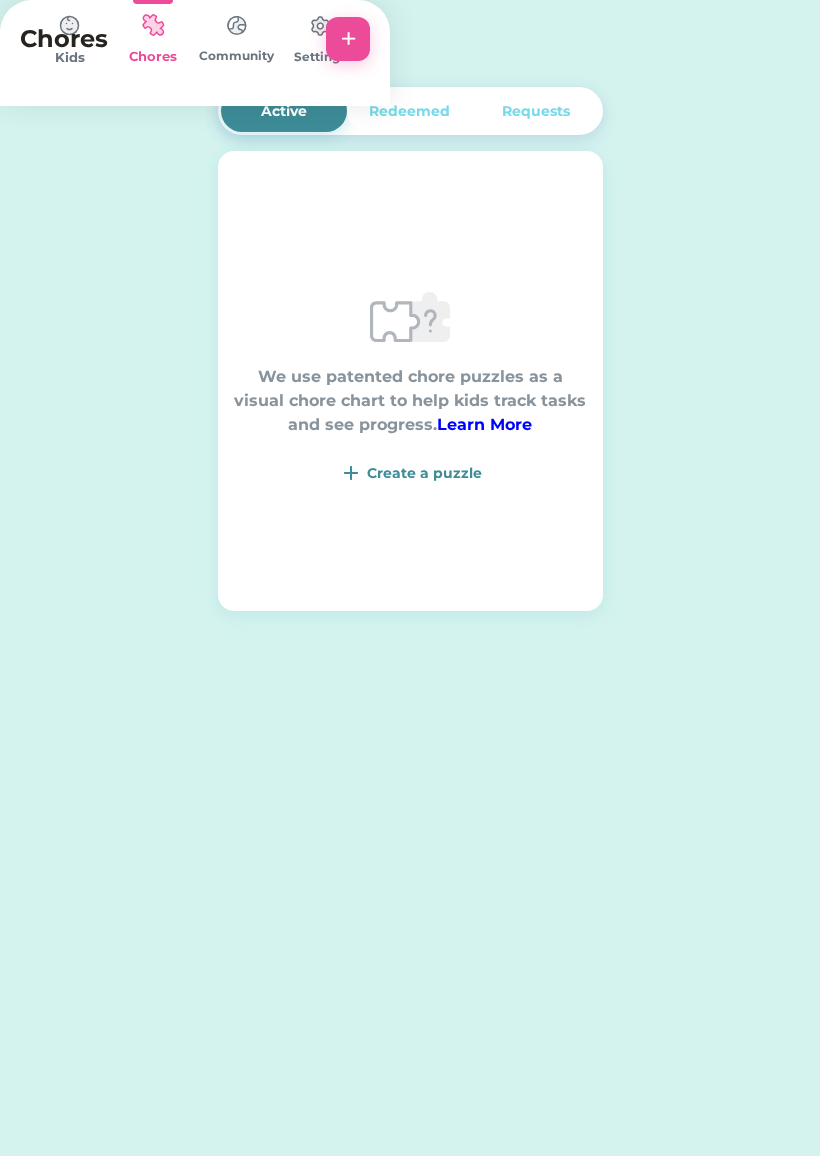 click on "Create a puzzle" at bounding box center (424, 473) 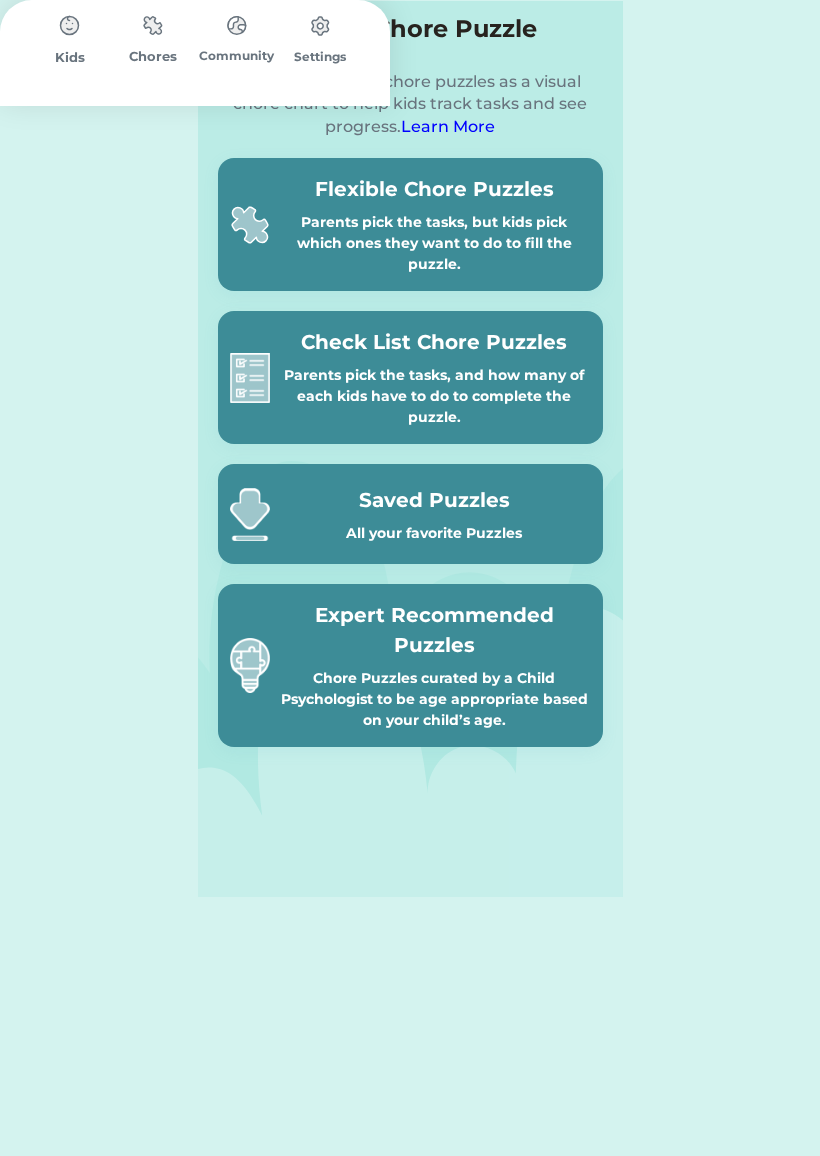 click on "Check List Chore Puzzles" at bounding box center (434, 342) 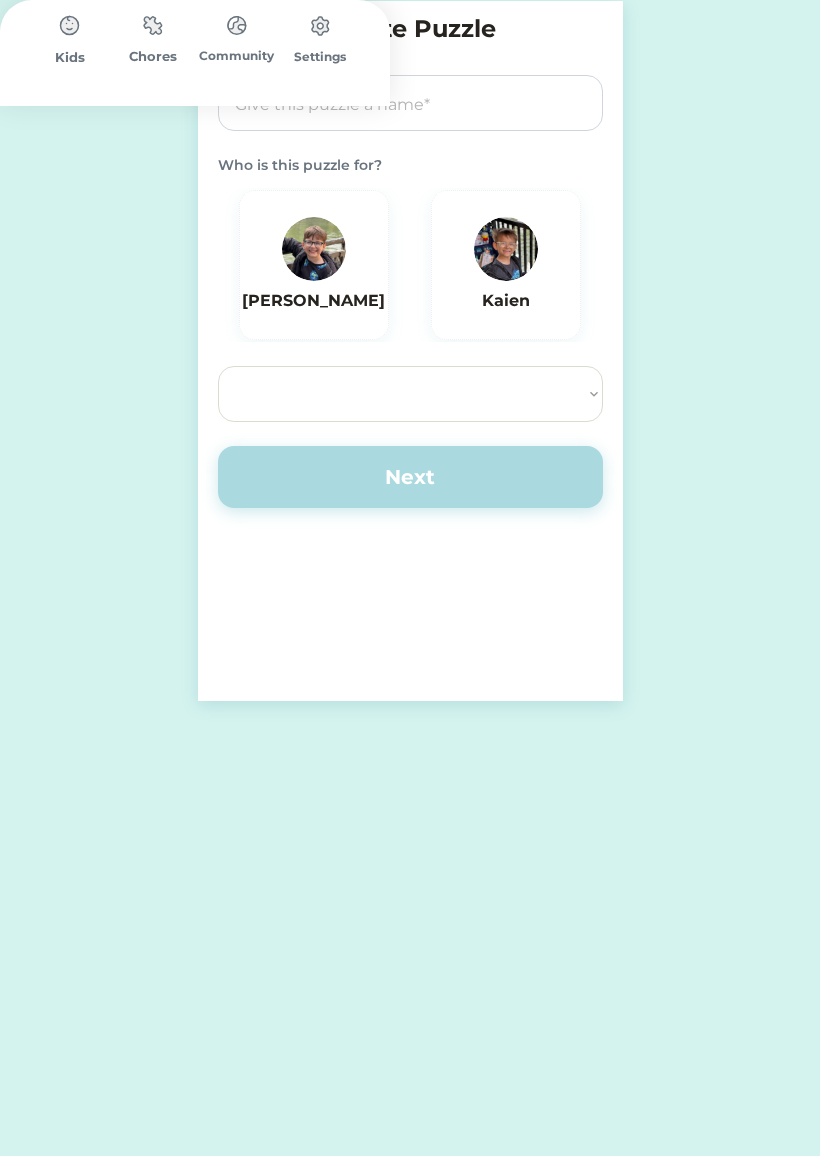 select on ""PLACEHOLDER_1427118222253"" 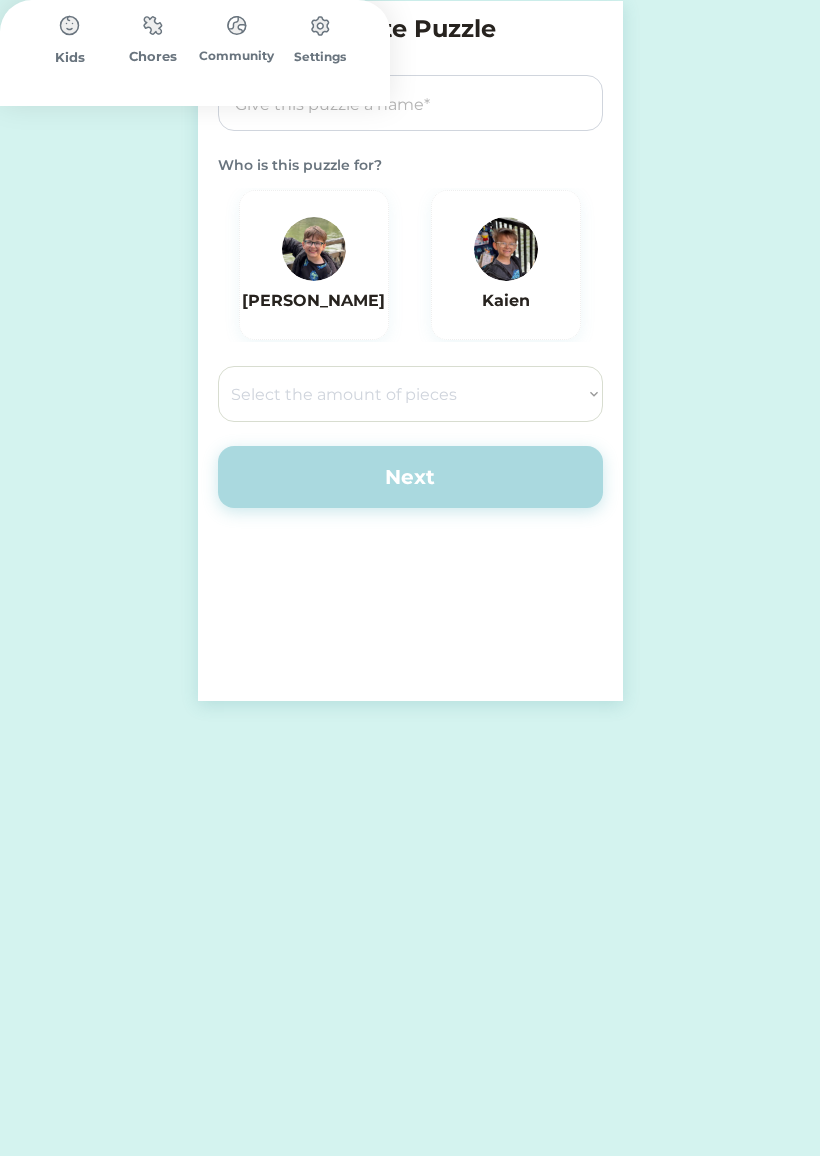 click at bounding box center [410, 104] 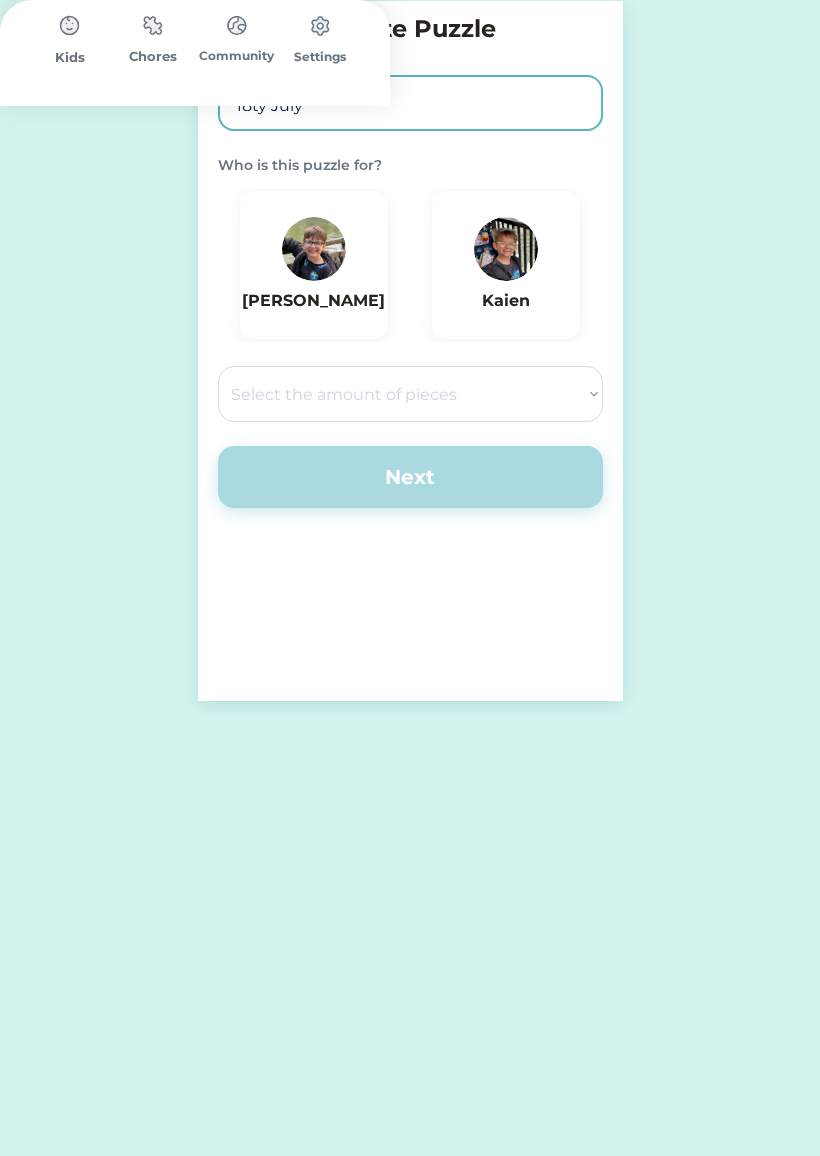 click at bounding box center (410, 105) 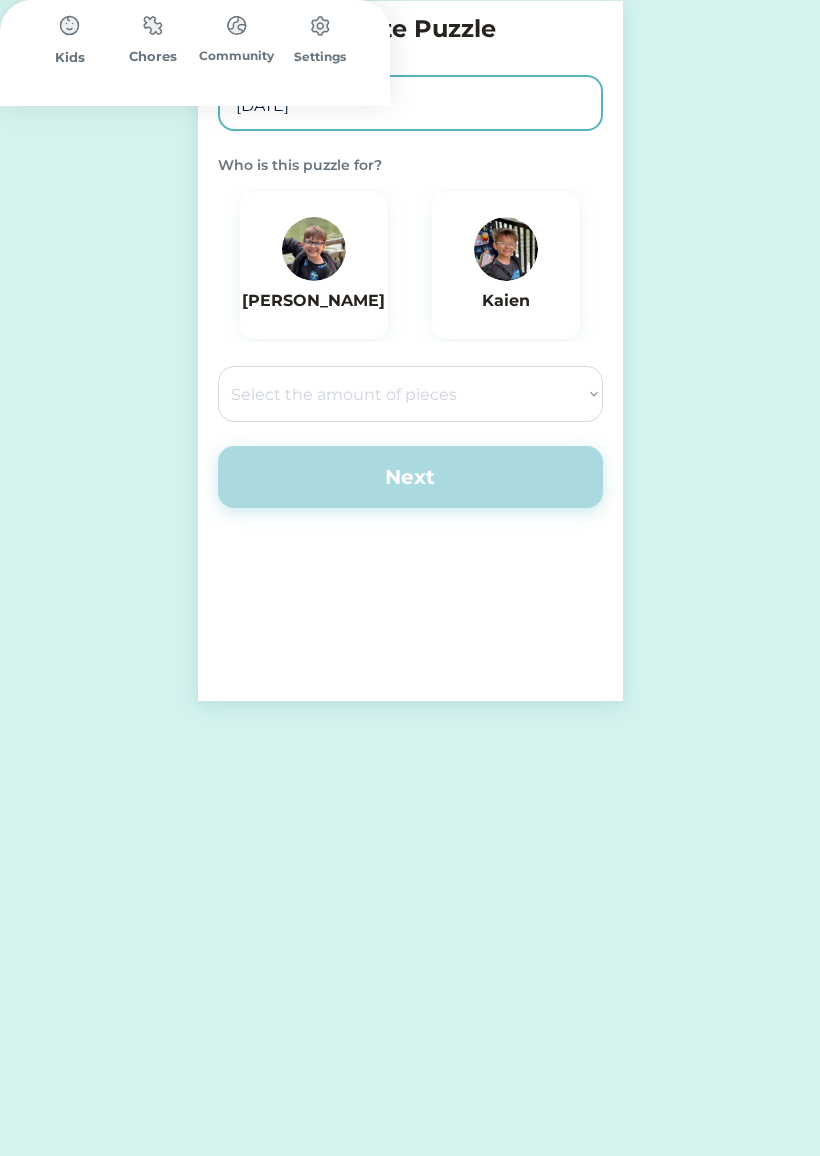 type on "[DATE]" 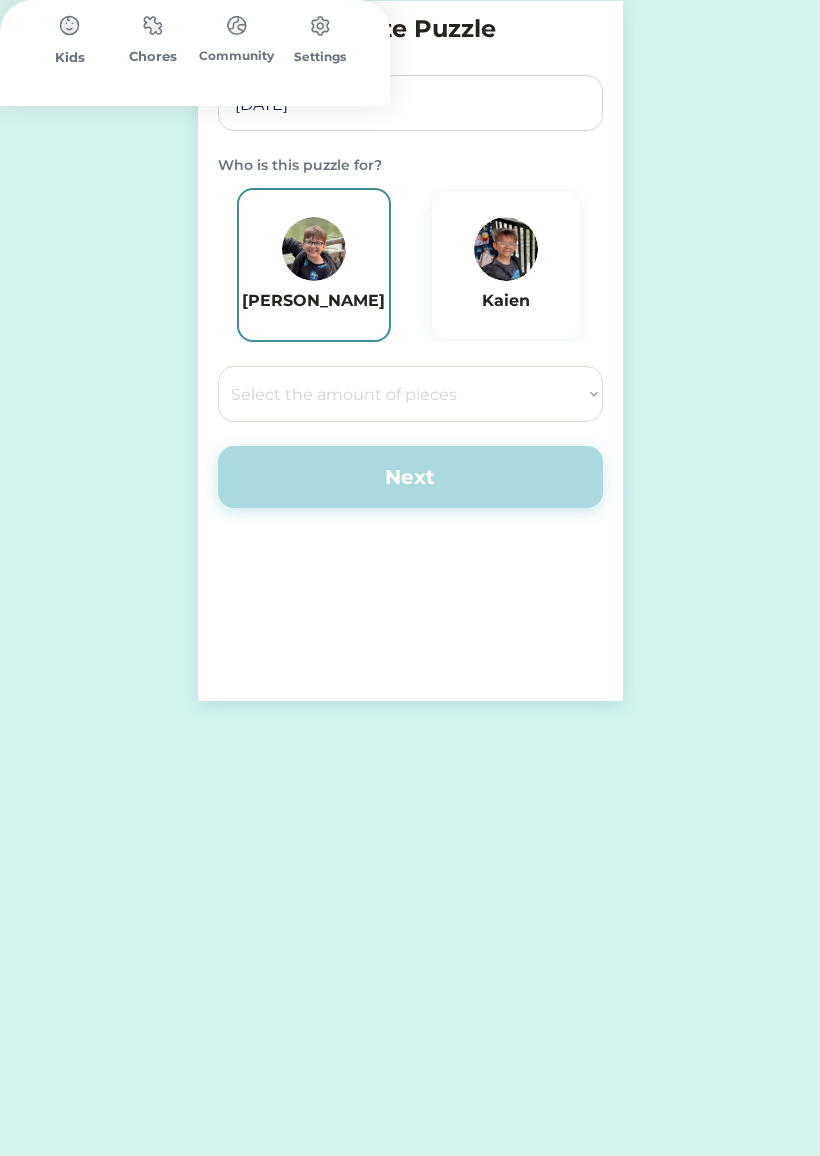 click on "Select the amount of pieces 4 6 8 9 10 12 14 15 16 18 20 21 24 25 28 30 32 35 36 40 42 45 48 50 54 56 60 64 72 81 100" at bounding box center [410, 394] 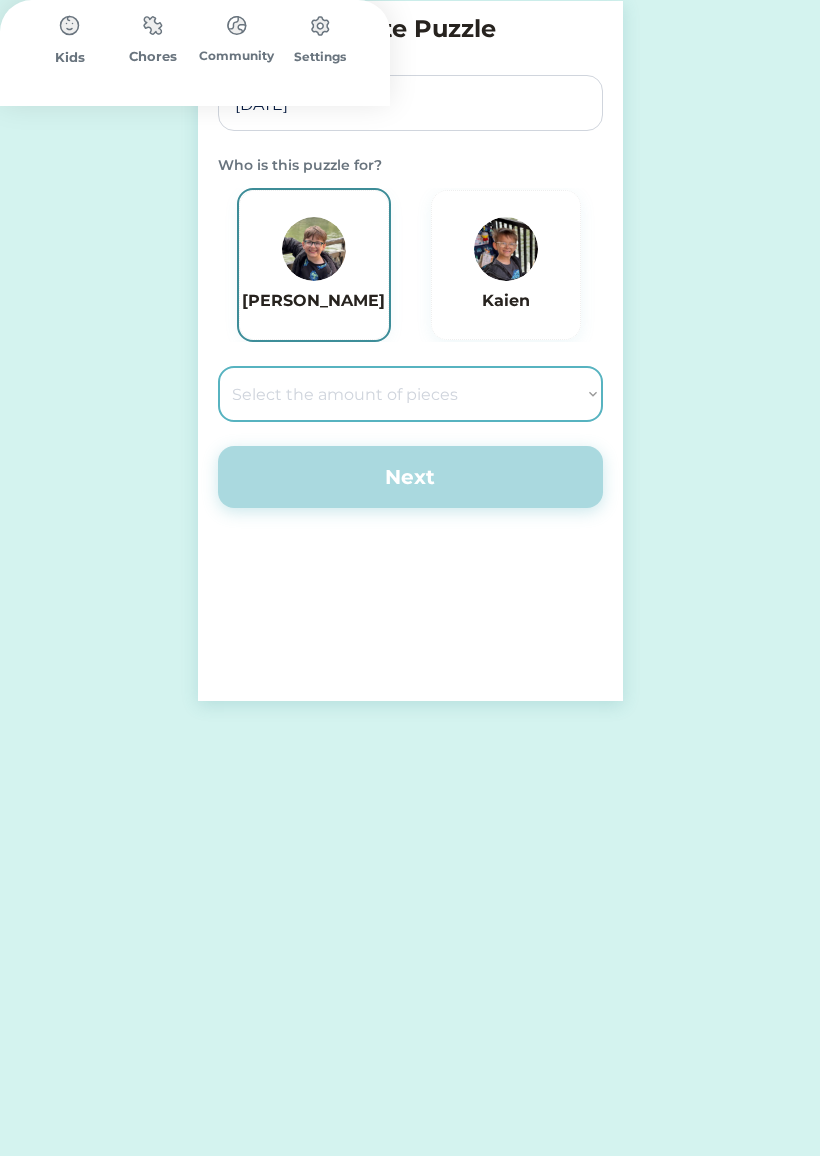 select on ""1348695171700984260__LOOKUP__1686212359593x386033292260557200"" 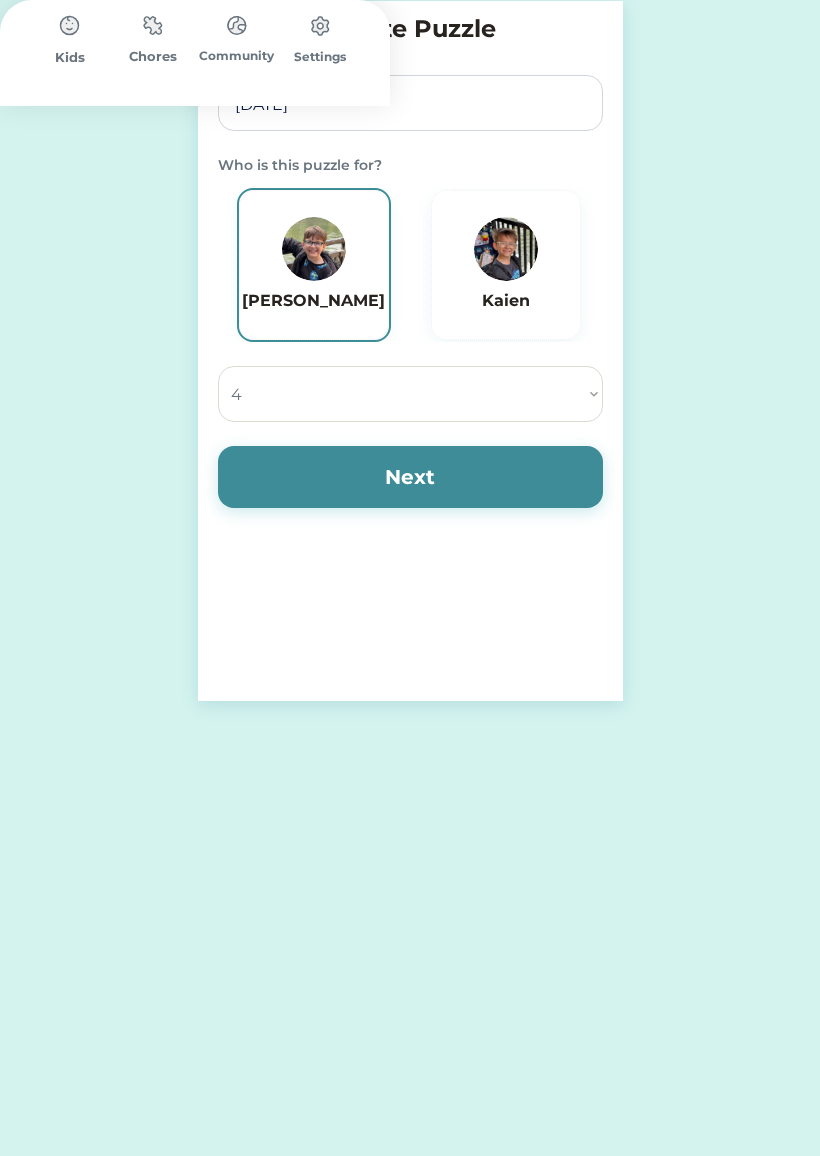 click on "Next" at bounding box center (410, 477) 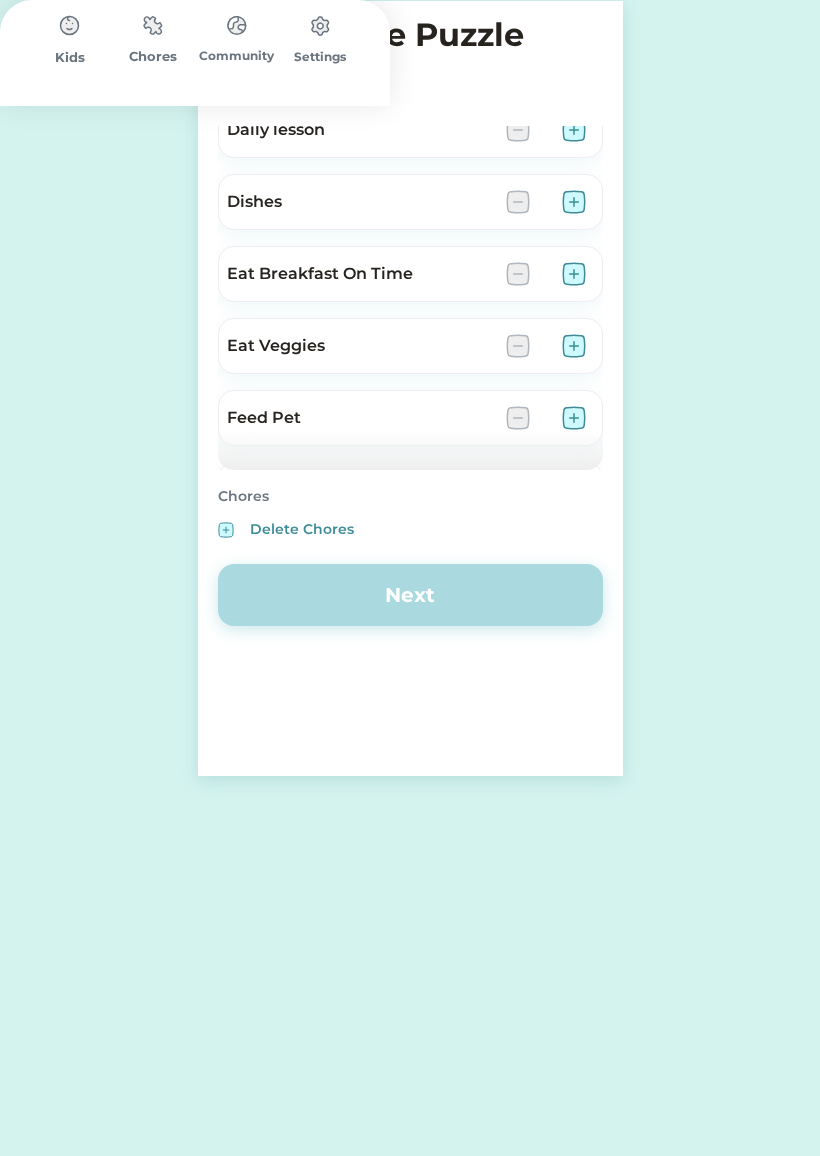 scroll, scrollTop: 519, scrollLeft: 0, axis: vertical 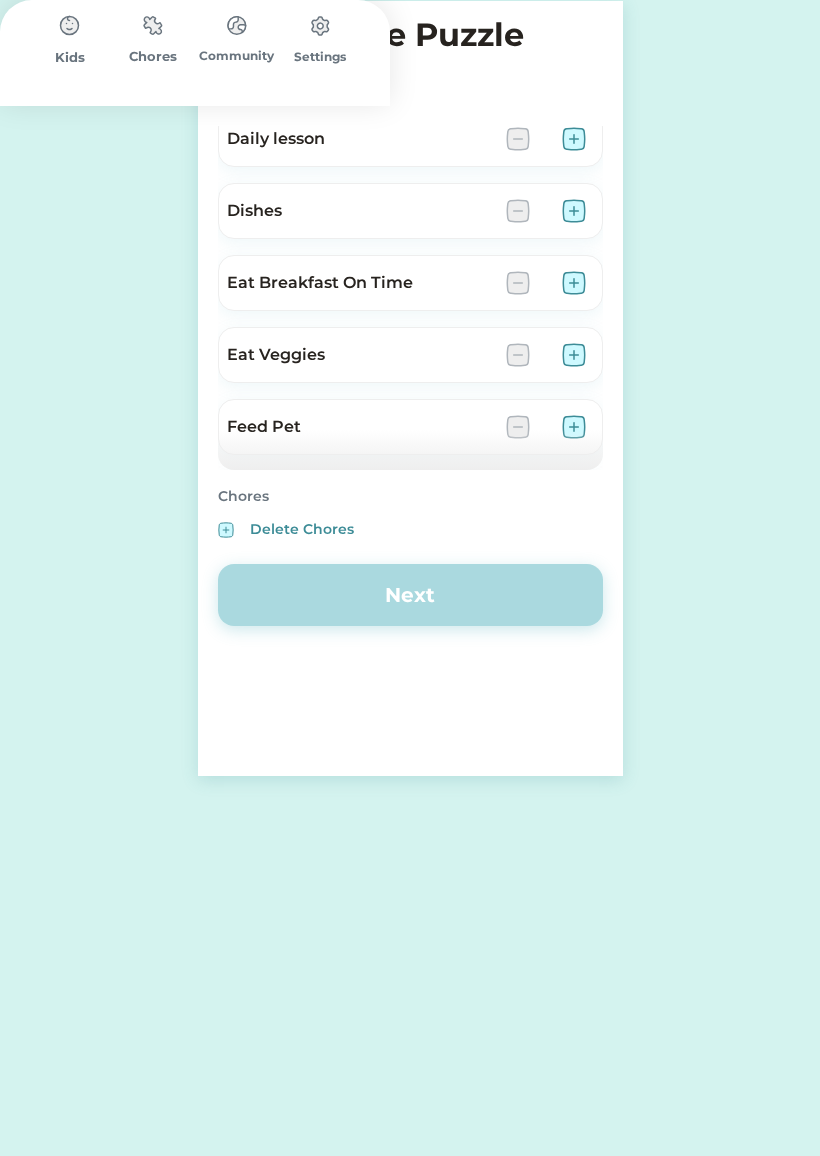 click at bounding box center [574, 283] 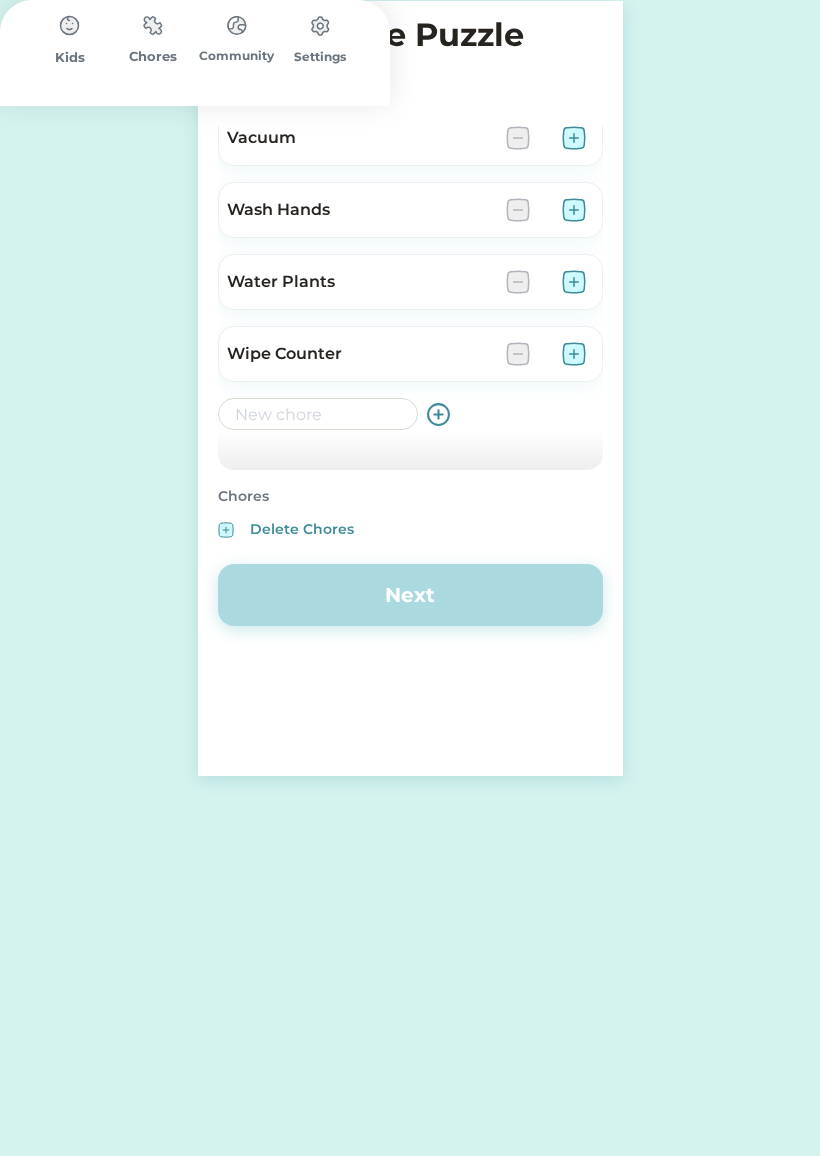 scroll, scrollTop: 2104, scrollLeft: 0, axis: vertical 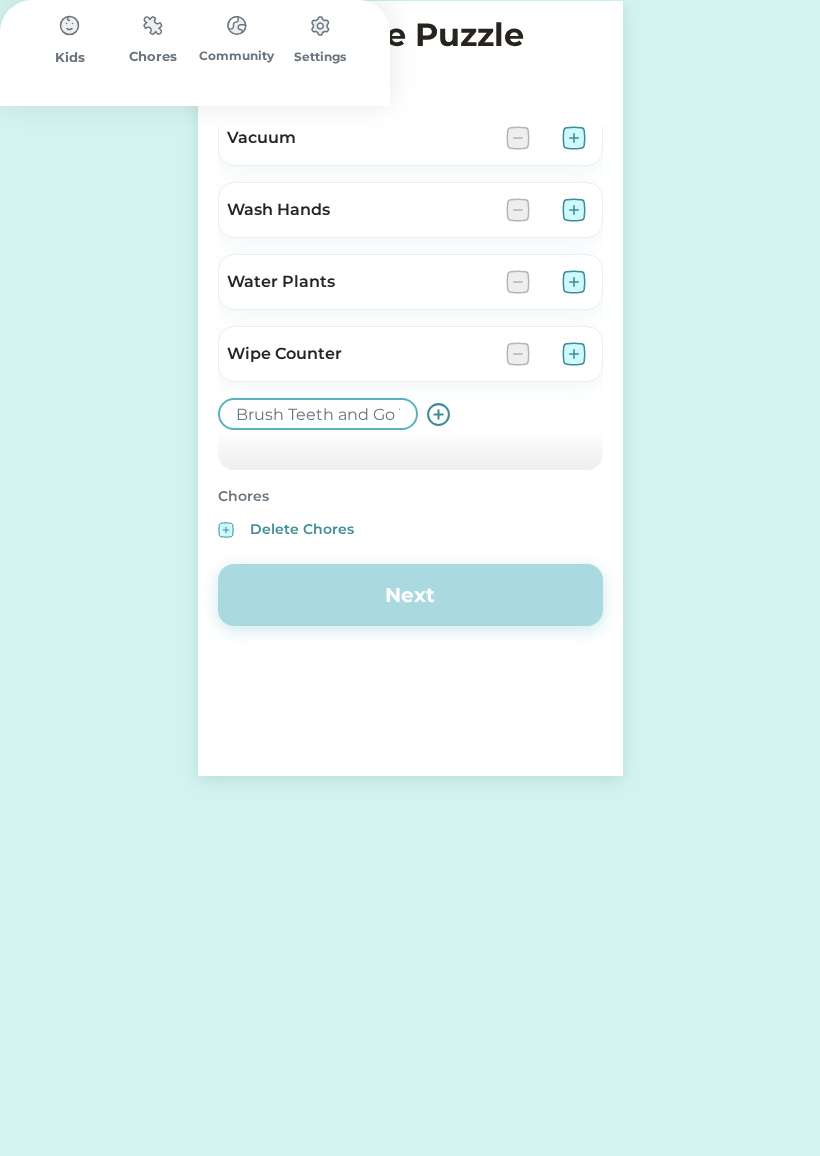 type on "Brush Teeth and Go To Bed Nicely" 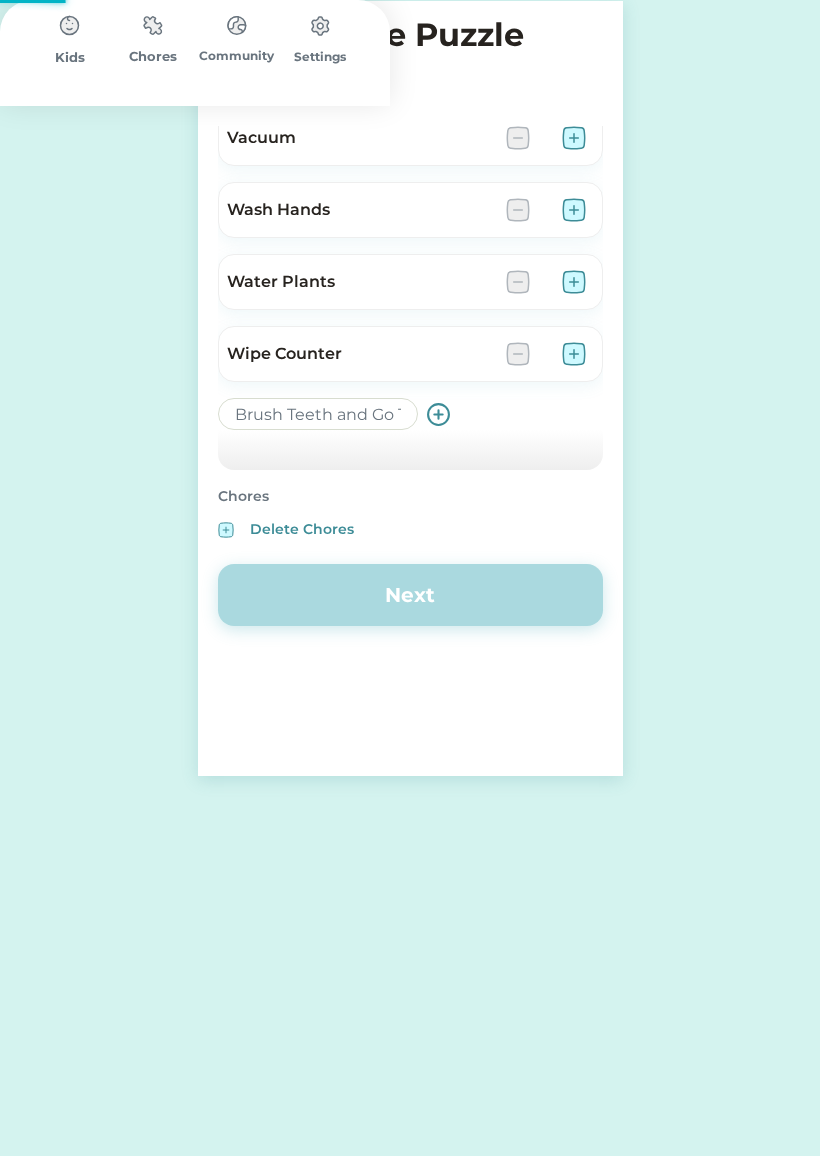 type 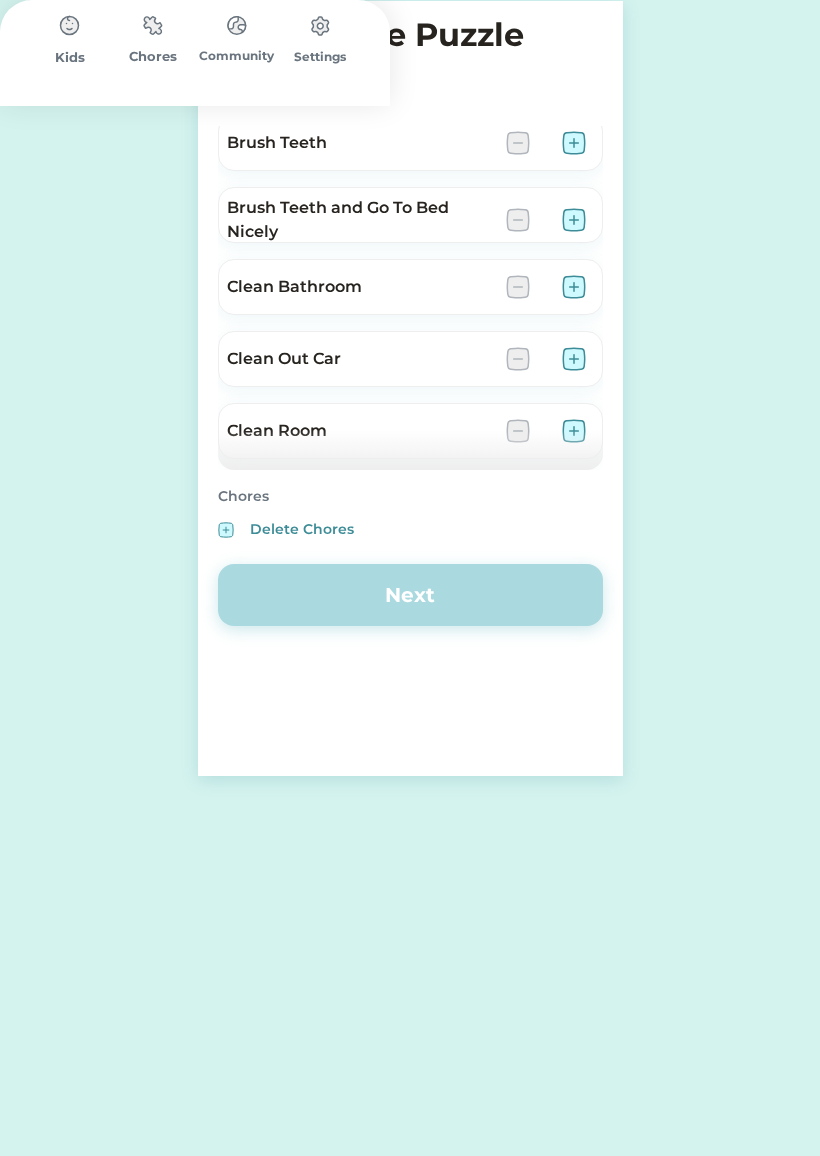 scroll, scrollTop: 79, scrollLeft: 0, axis: vertical 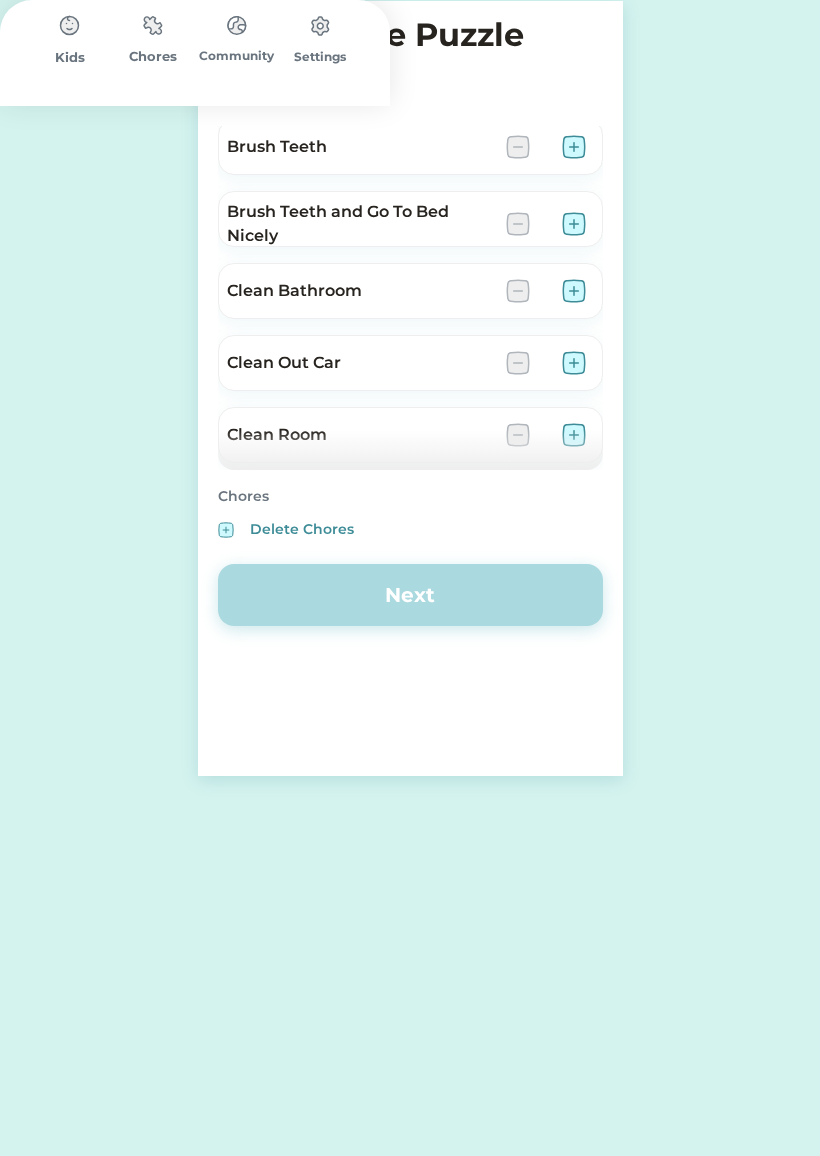 click at bounding box center [574, 224] 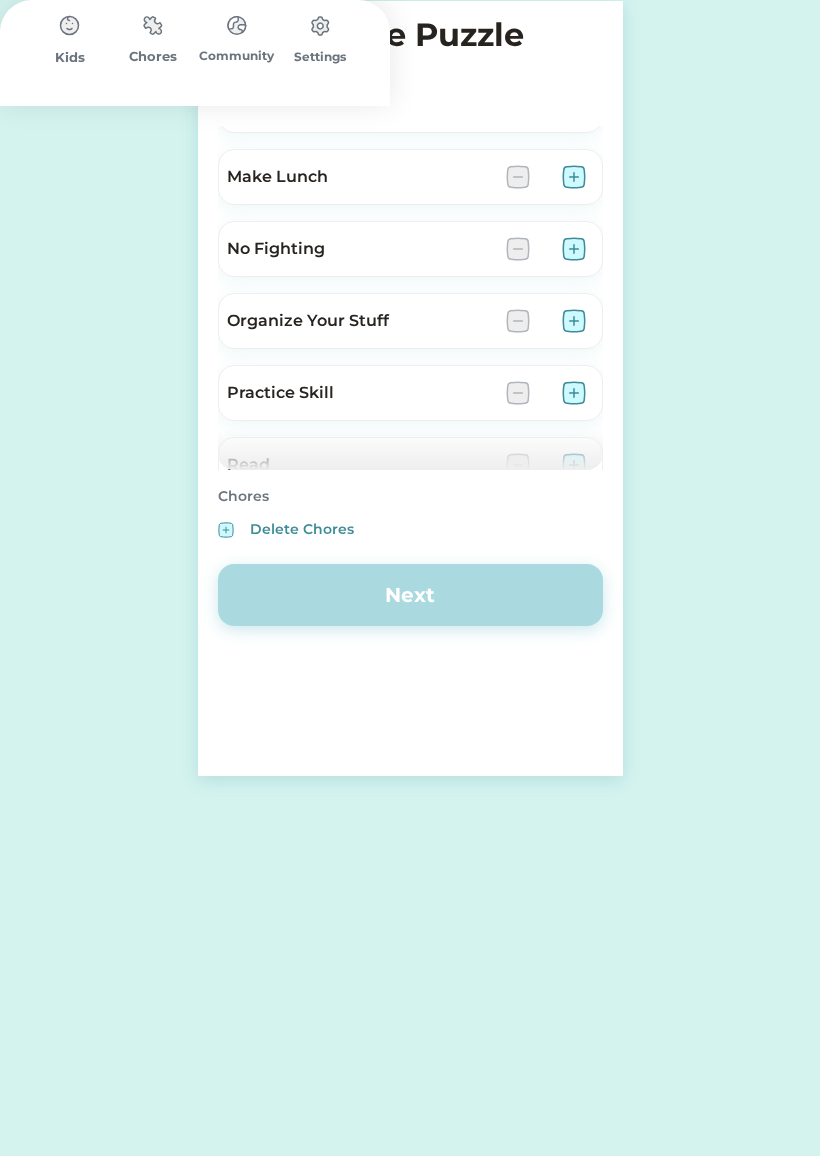 scroll, scrollTop: 1336, scrollLeft: 0, axis: vertical 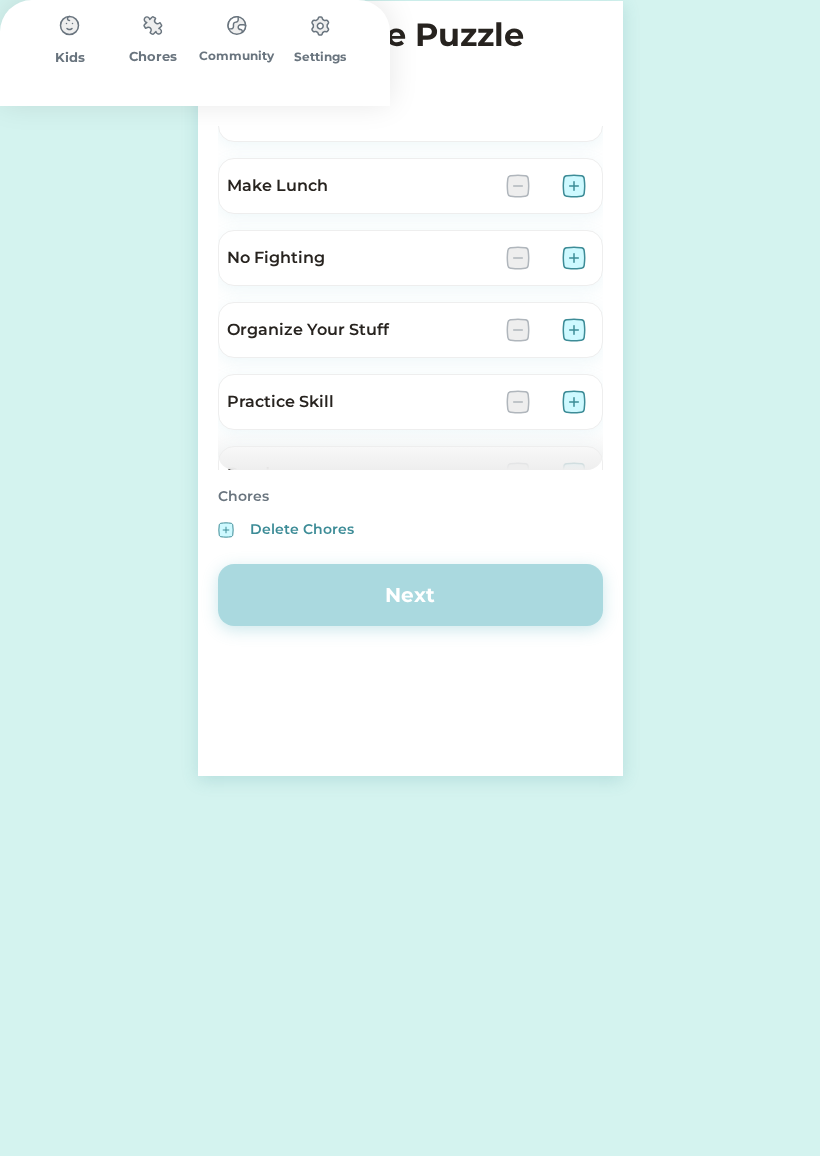 click at bounding box center [574, 258] 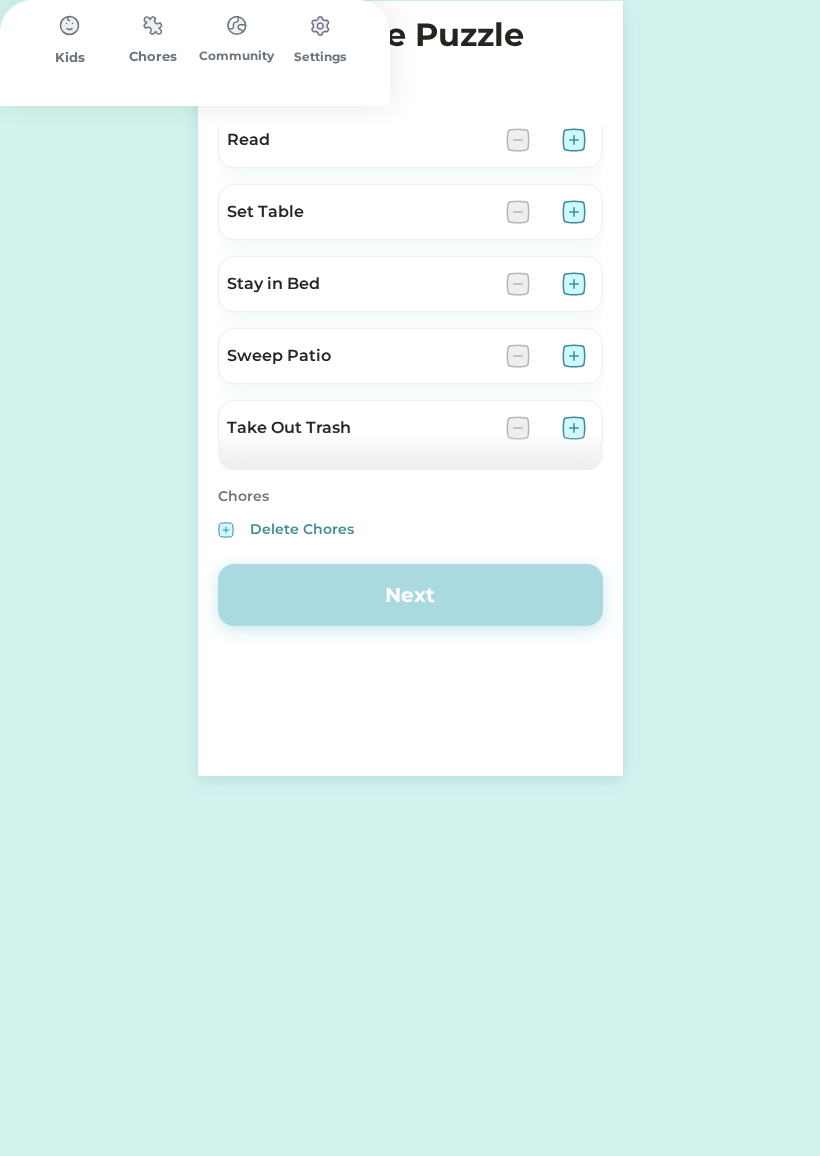 scroll, scrollTop: 1676, scrollLeft: 0, axis: vertical 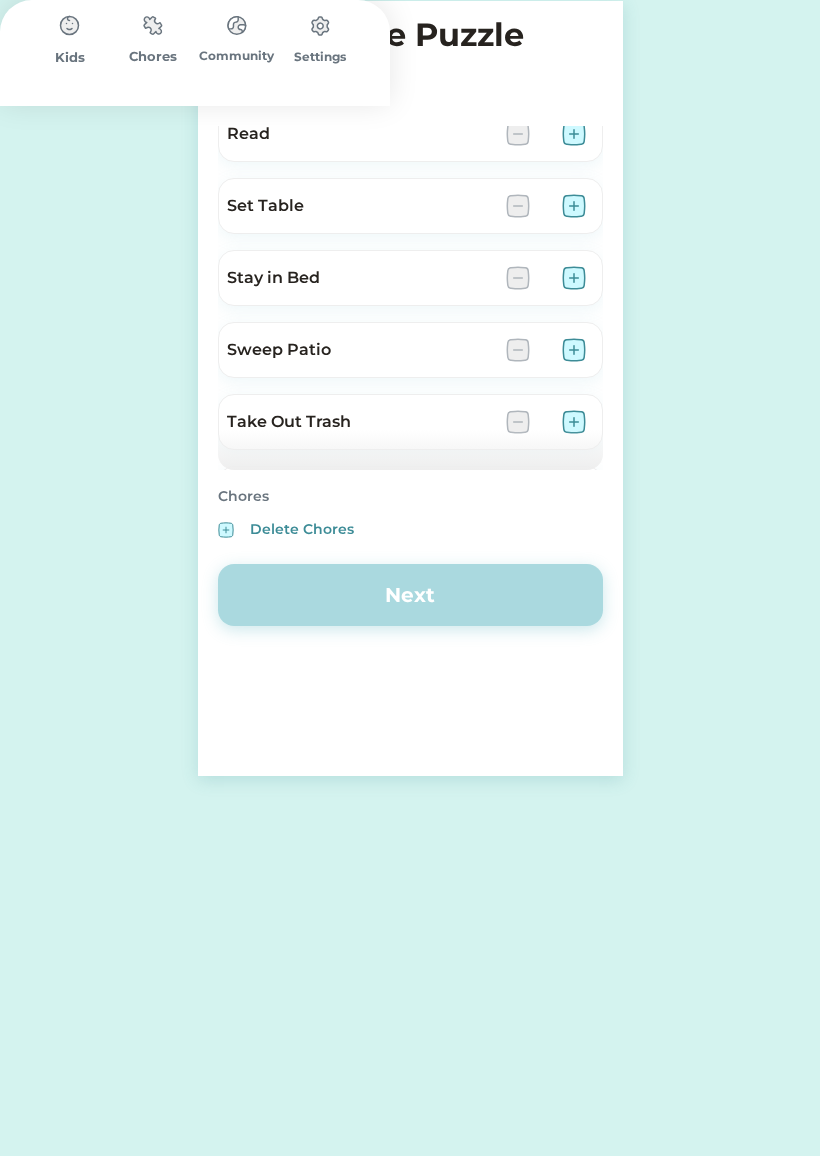 click at bounding box center [238, 35] 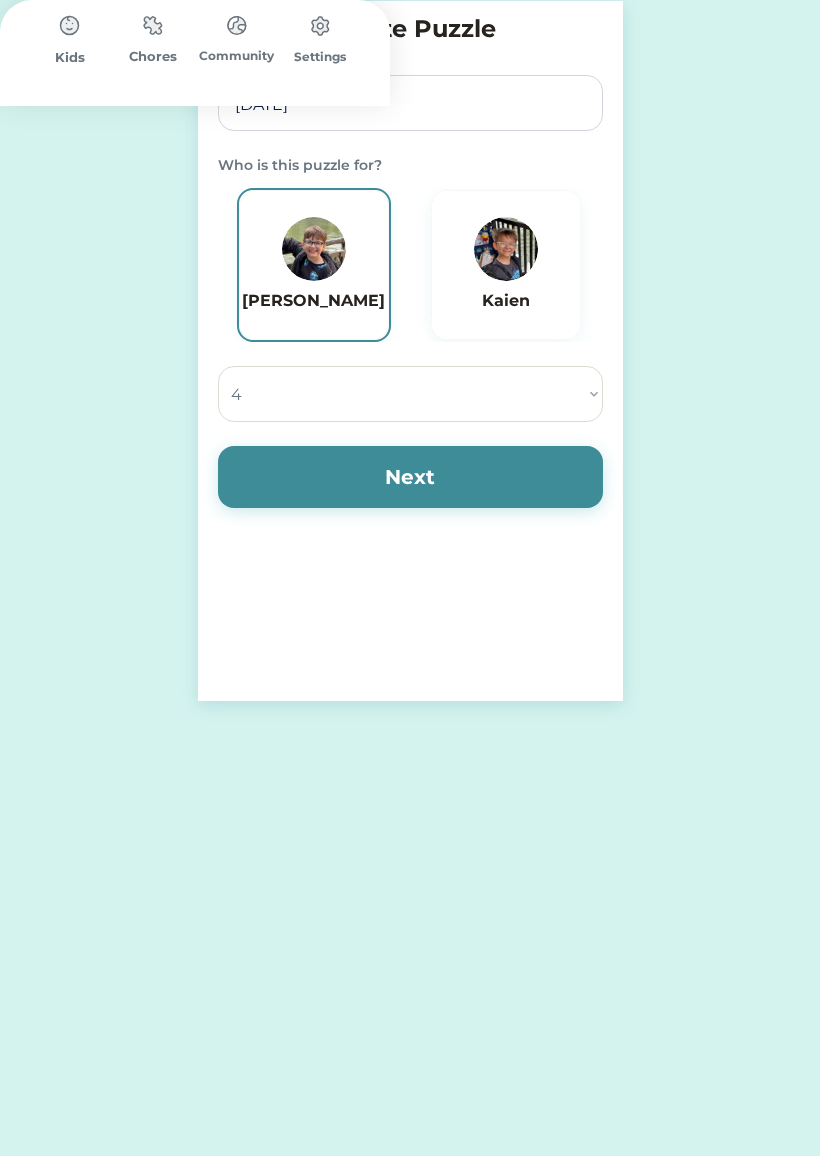 click on "Select the amount of pieces 4 6 8 9 10 12 14 15 16 18 20 21 24 25 28 30 32 35 36 40 42 45 48 50 54 56 60 64 72 81 100" at bounding box center [410, 394] 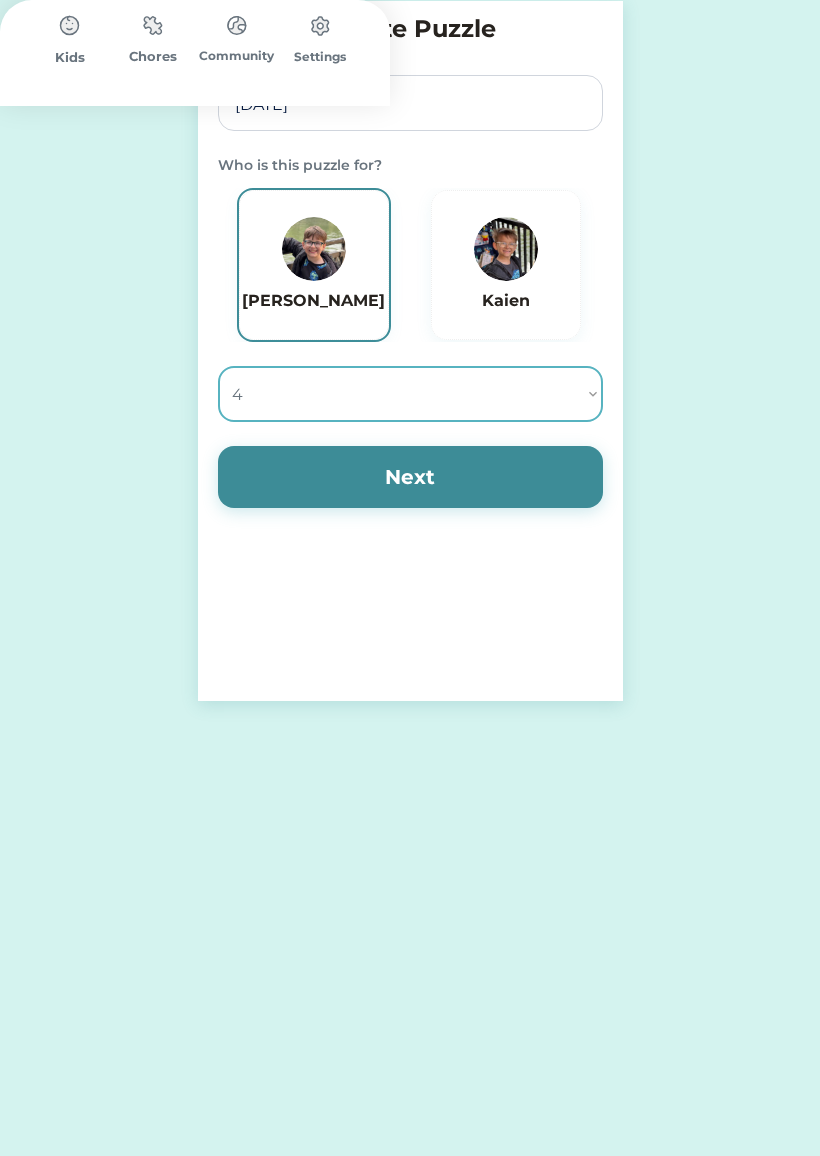 select on ""1348695171700984260__LOOKUP__1686212359594x620999595165027300"" 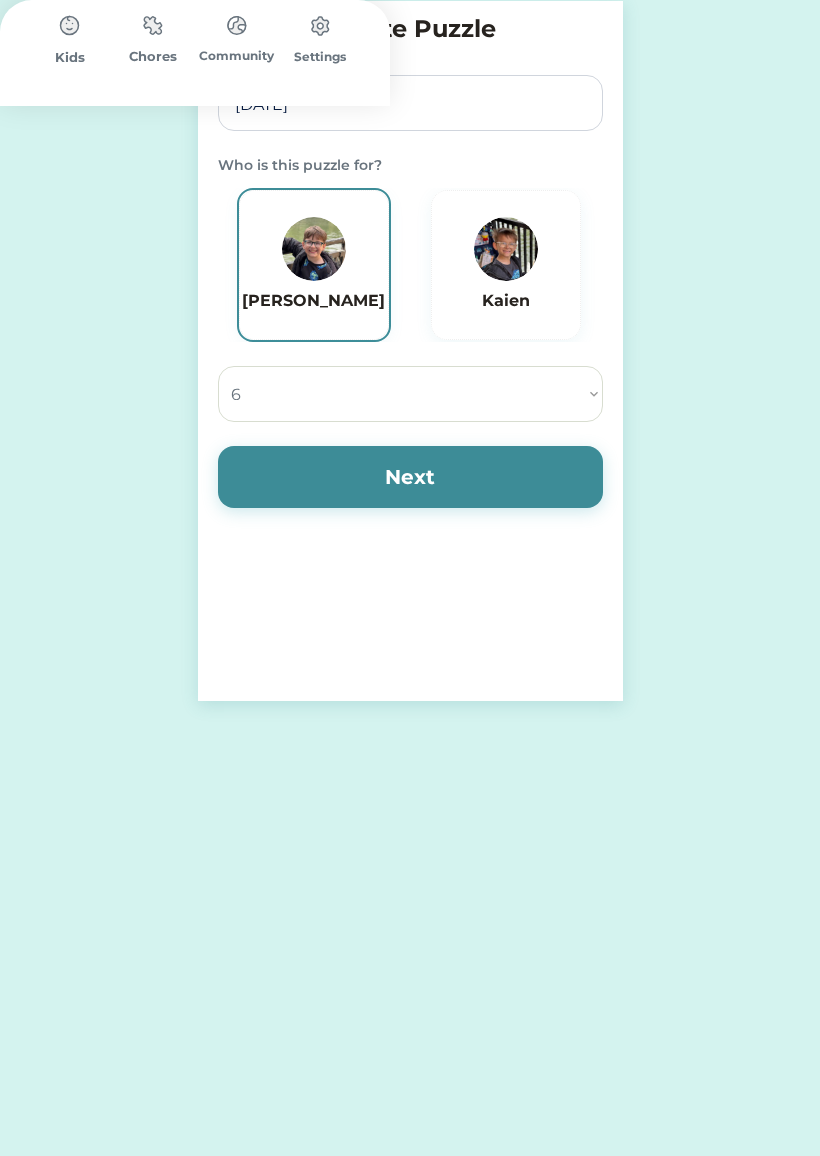 click on "Next" at bounding box center [410, 477] 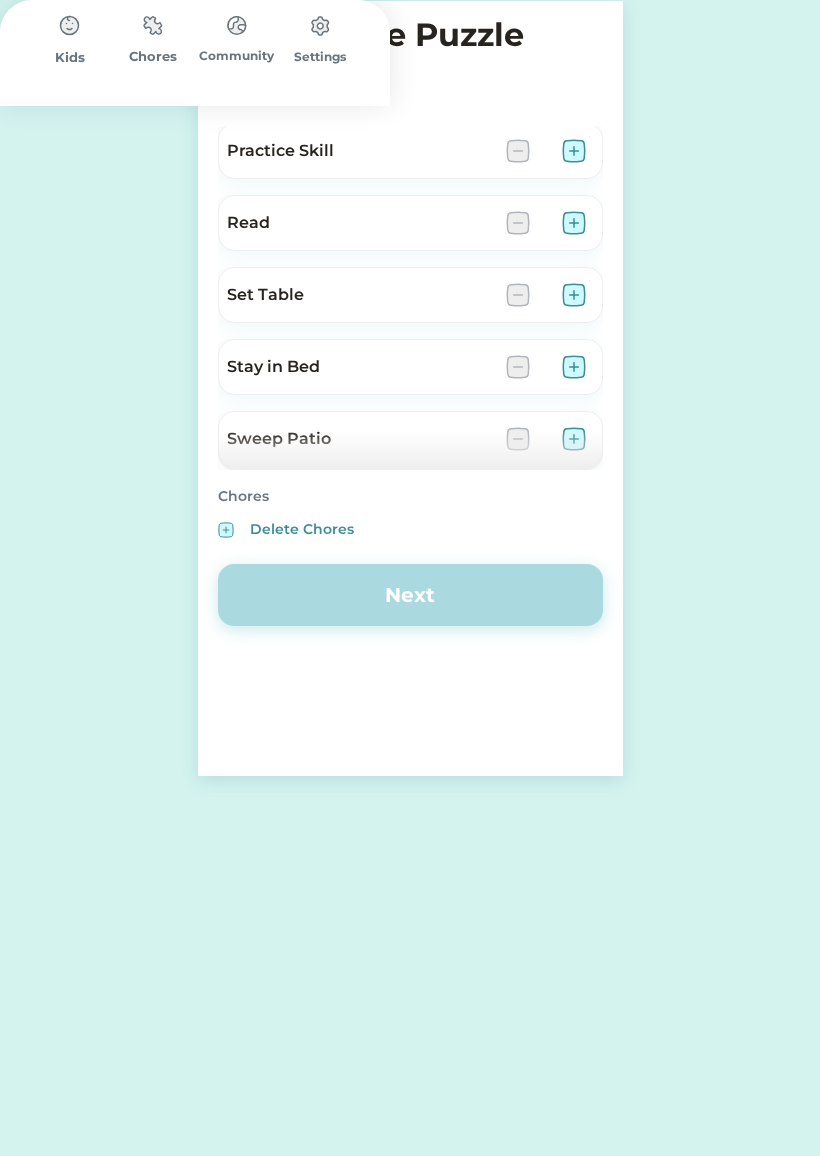 scroll, scrollTop: 1589, scrollLeft: 0, axis: vertical 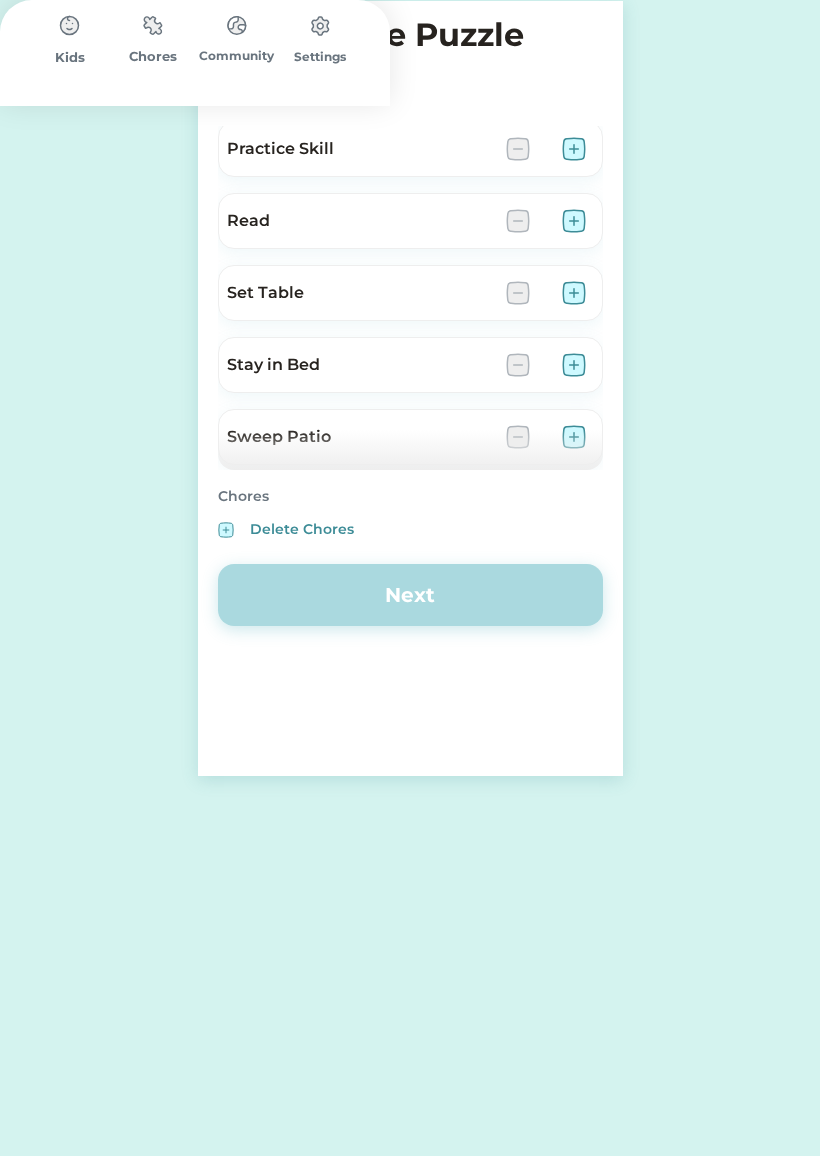 click at bounding box center (574, 365) 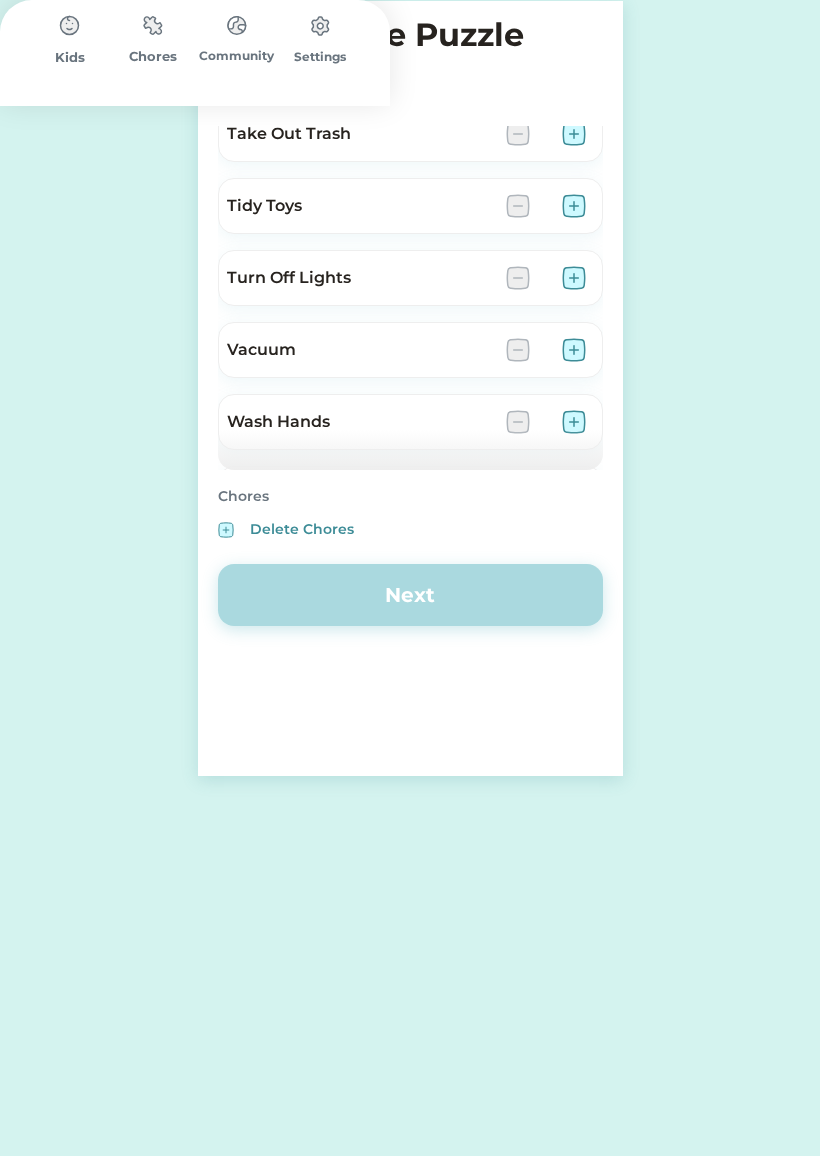 scroll, scrollTop: 1965, scrollLeft: 0, axis: vertical 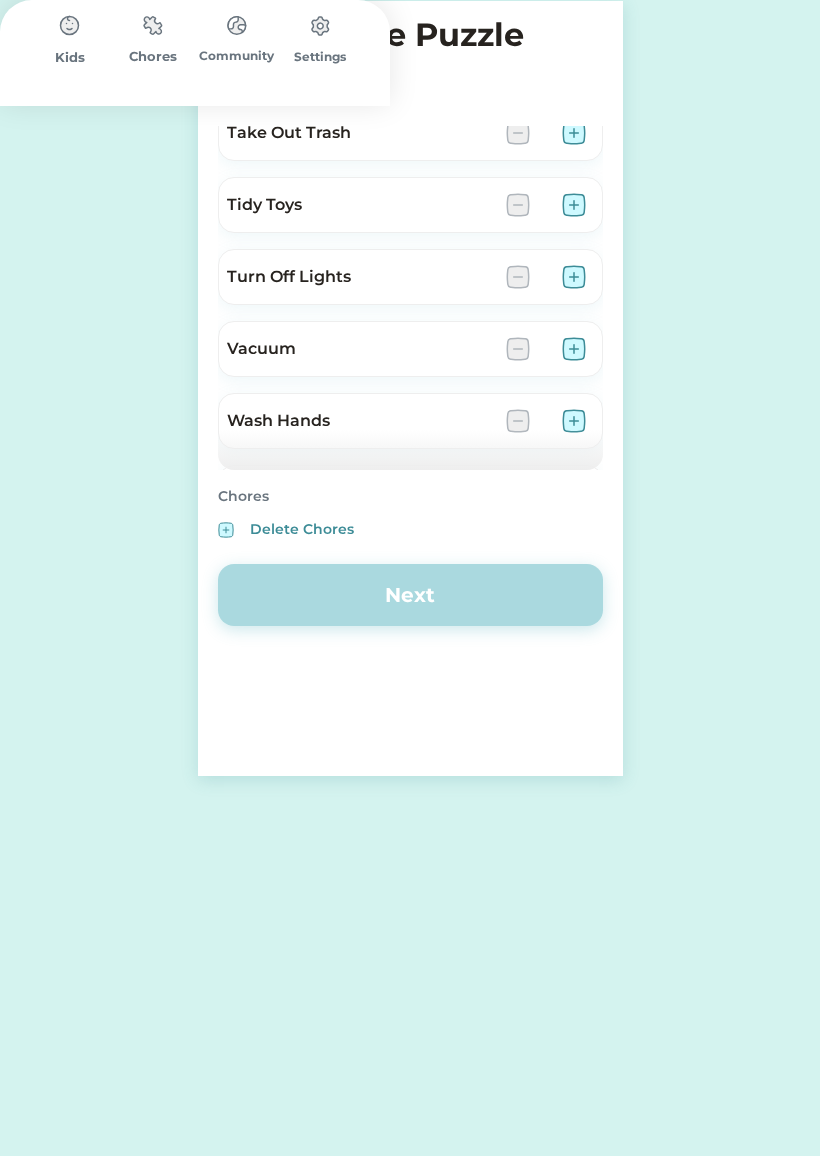 click at bounding box center [574, 205] 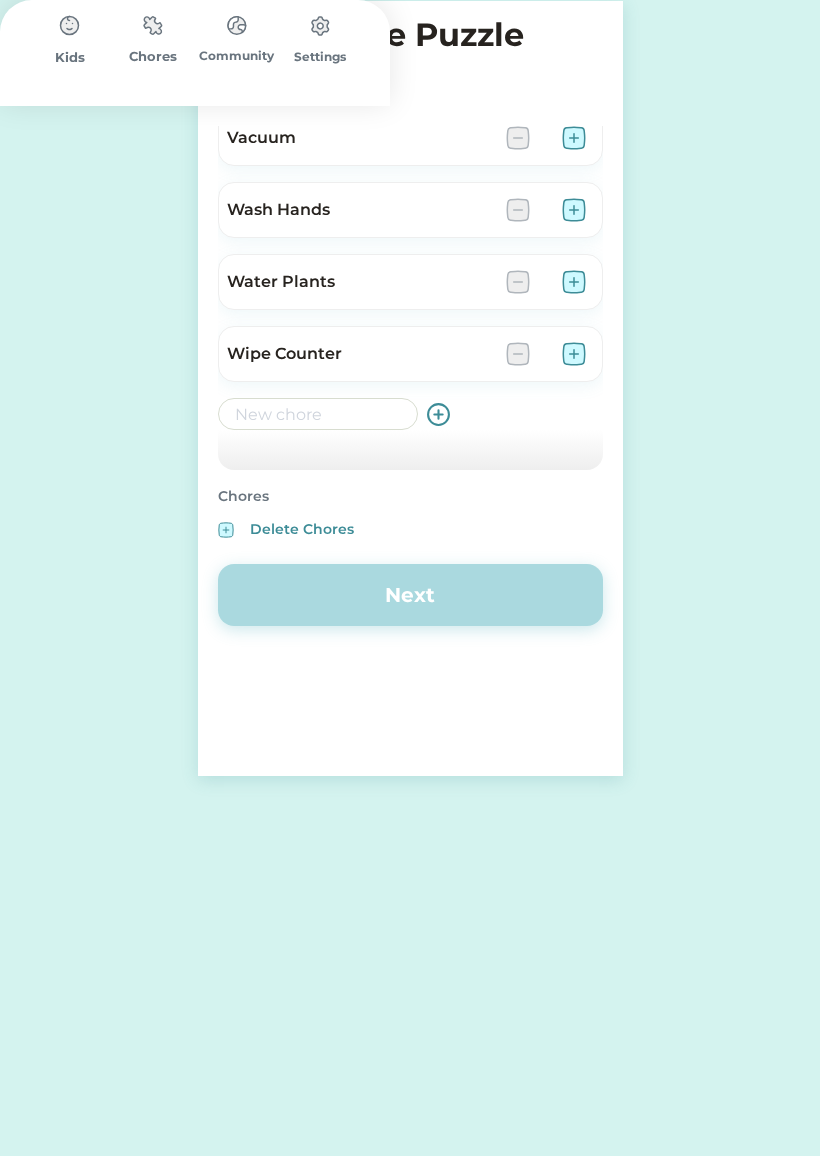 scroll, scrollTop: 2176, scrollLeft: 0, axis: vertical 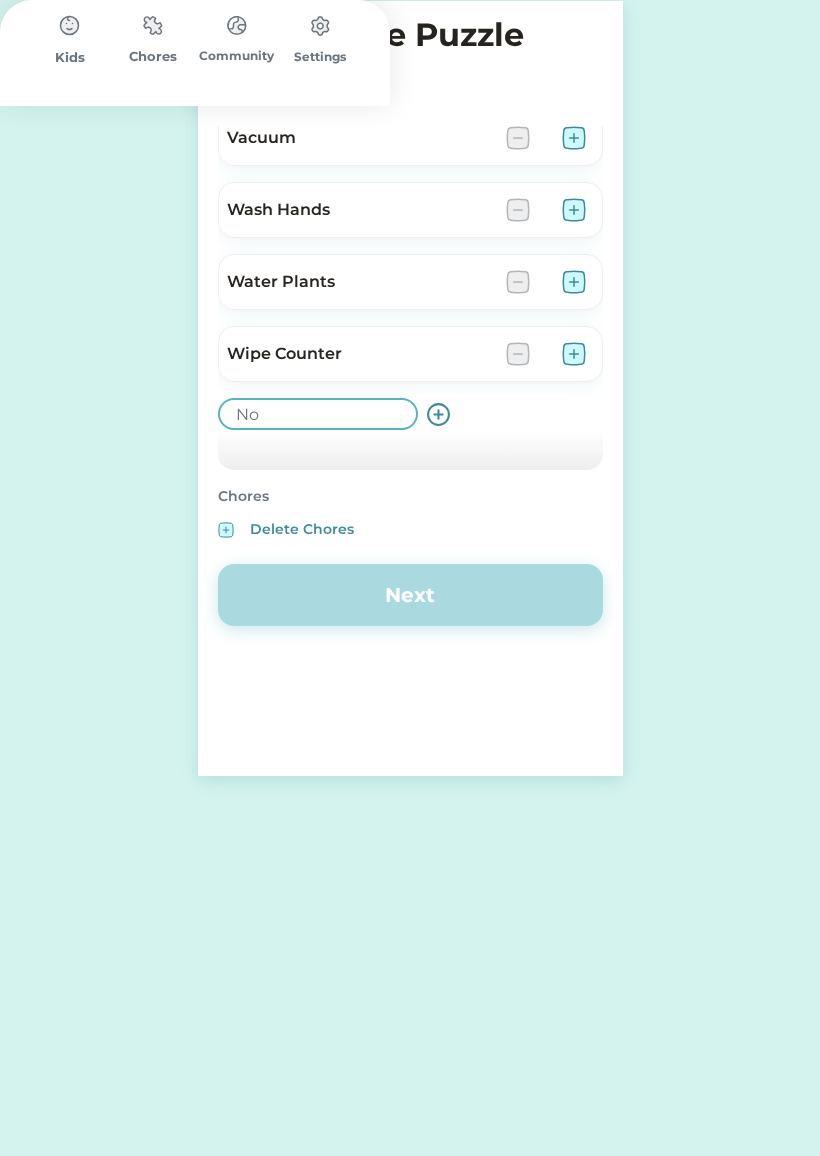 type on "No" 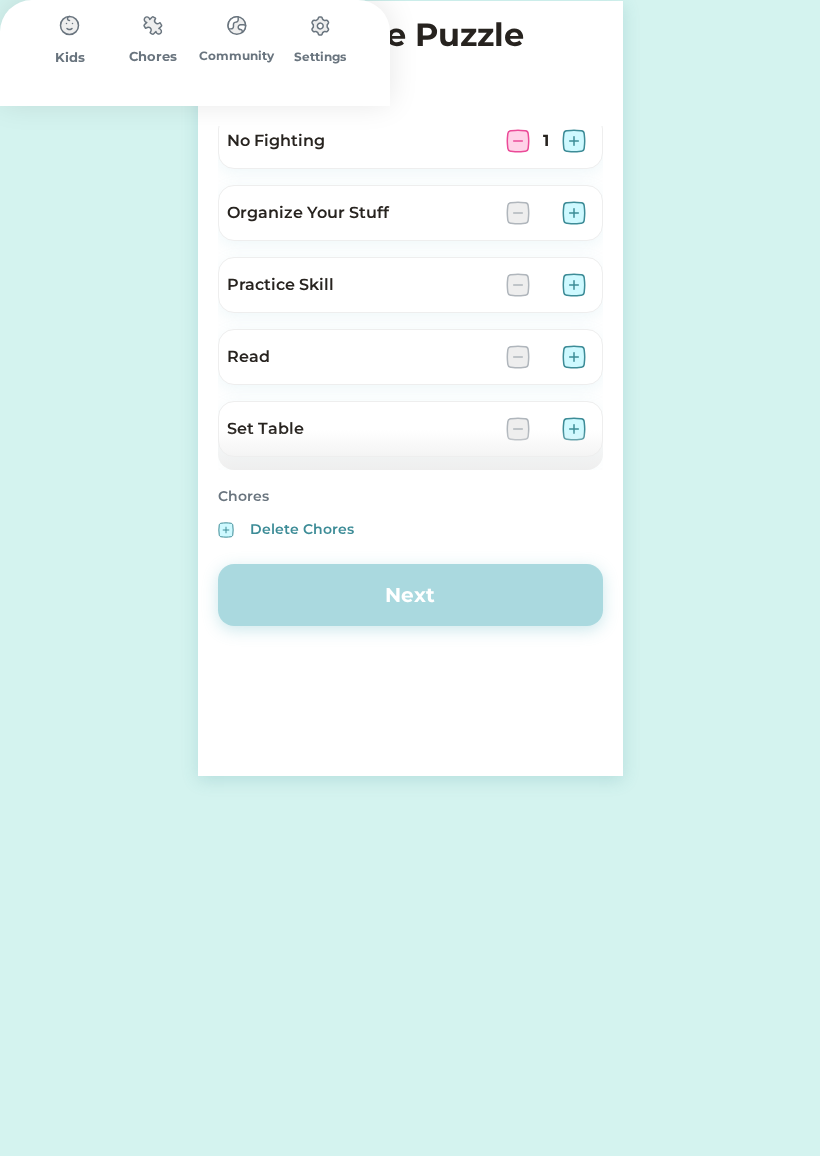 scroll, scrollTop: 1452, scrollLeft: 0, axis: vertical 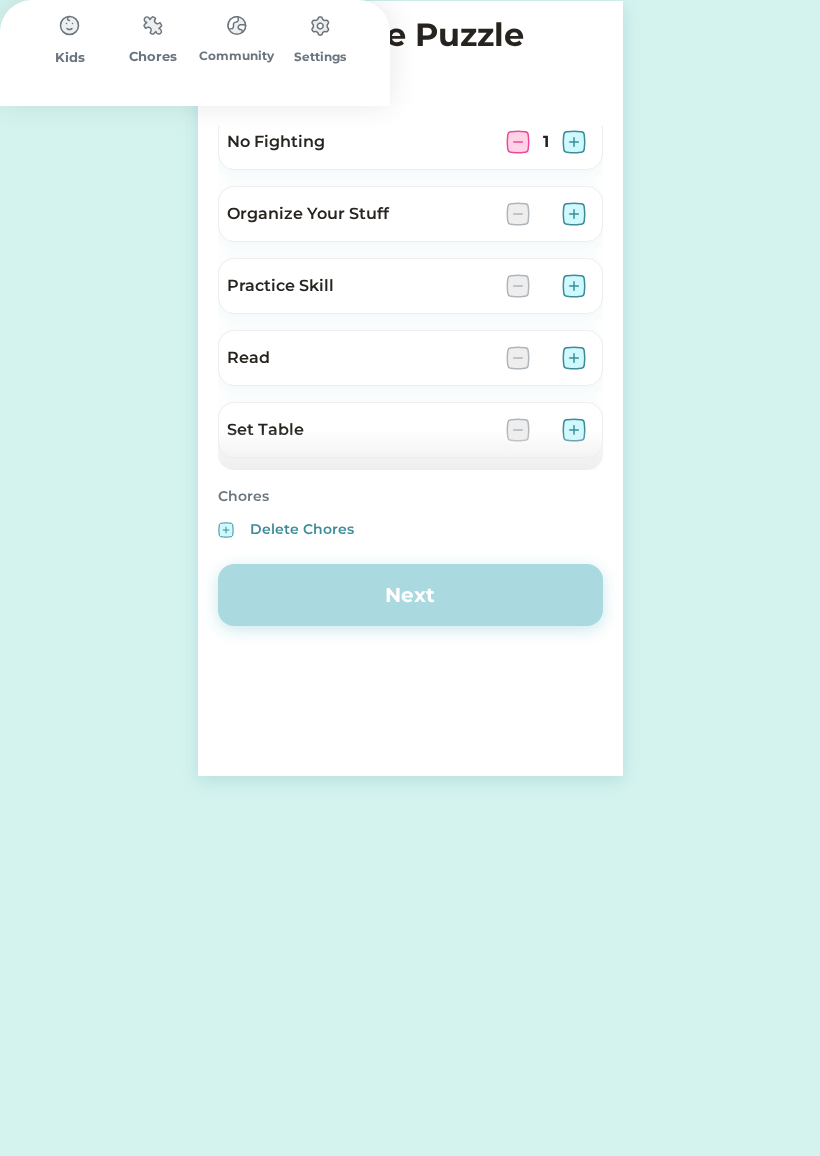 click at bounding box center (546, 358) 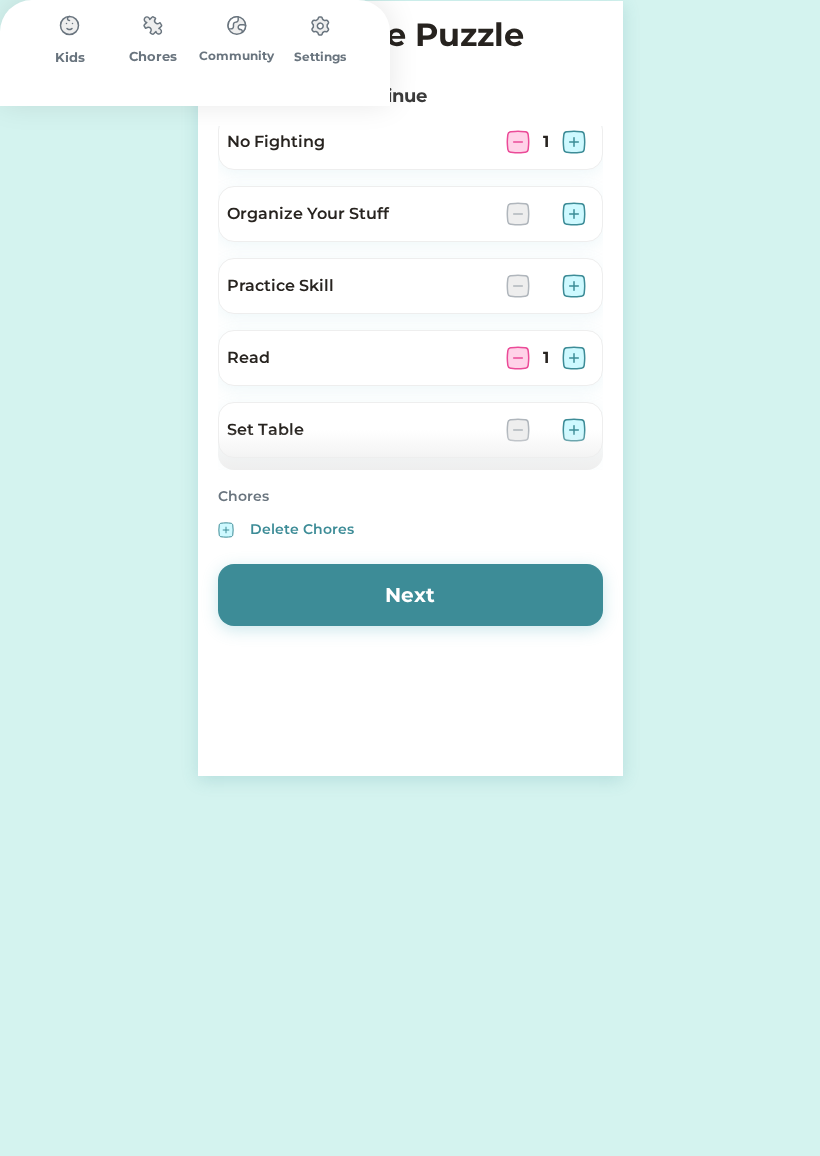 click on "Next" at bounding box center [410, 595] 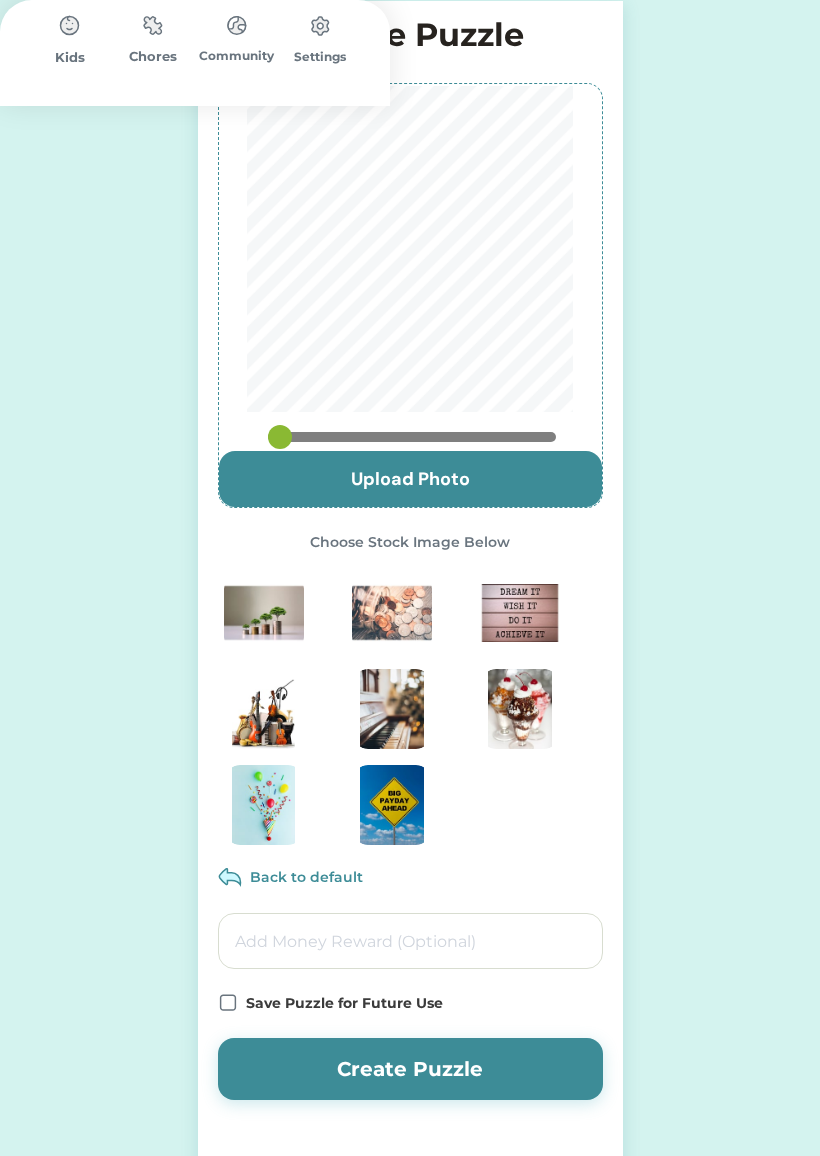 click at bounding box center [410, 479] 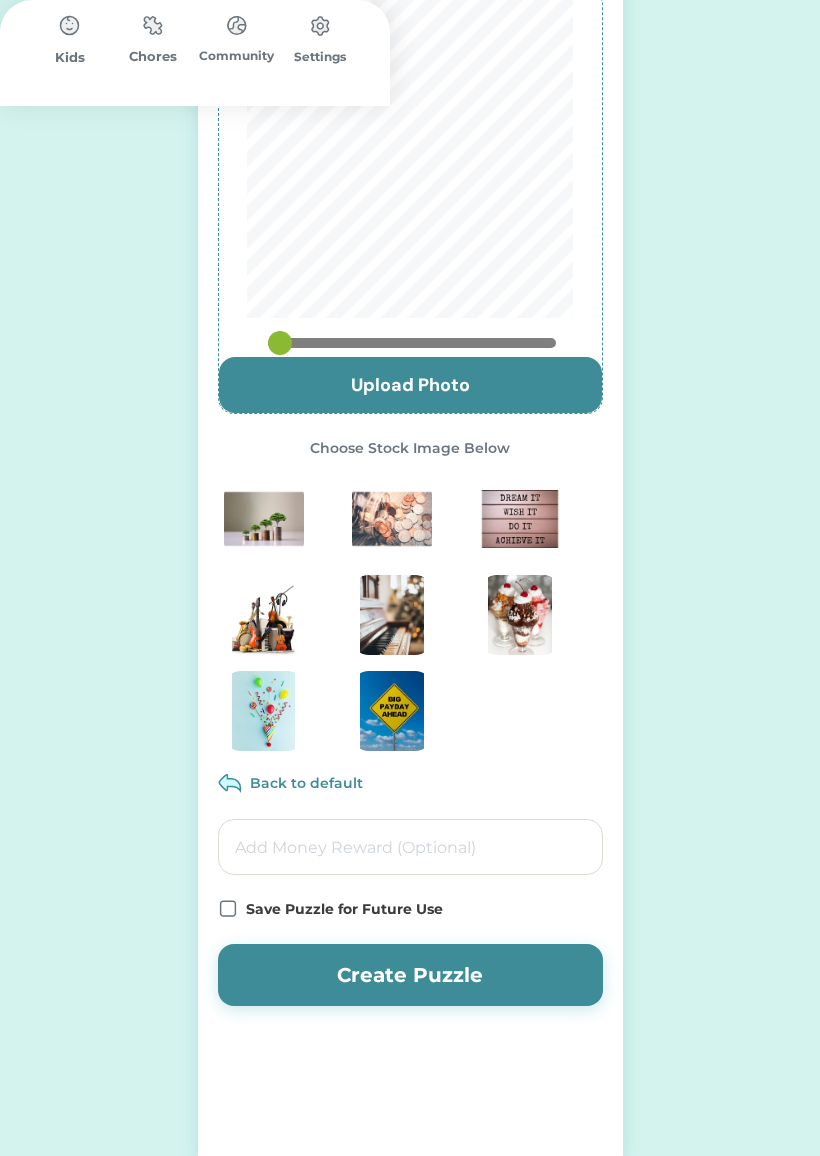 click 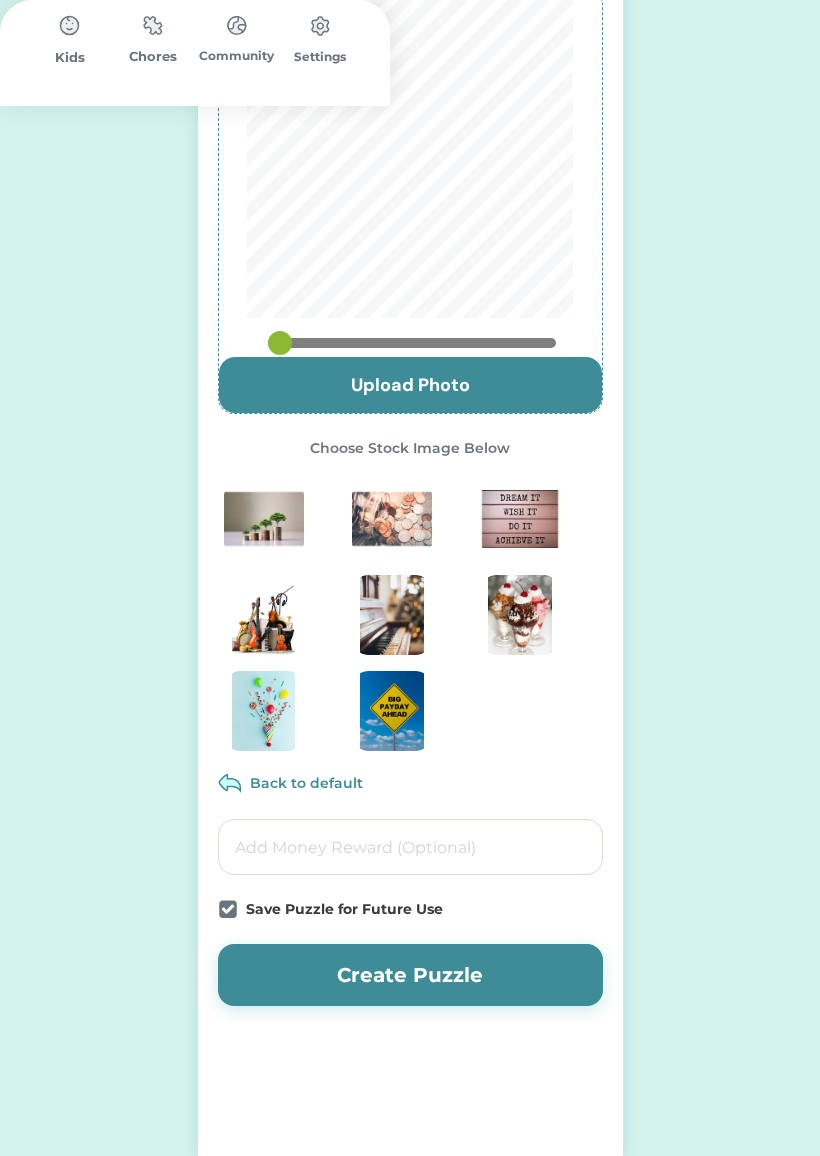 click at bounding box center [410, 847] 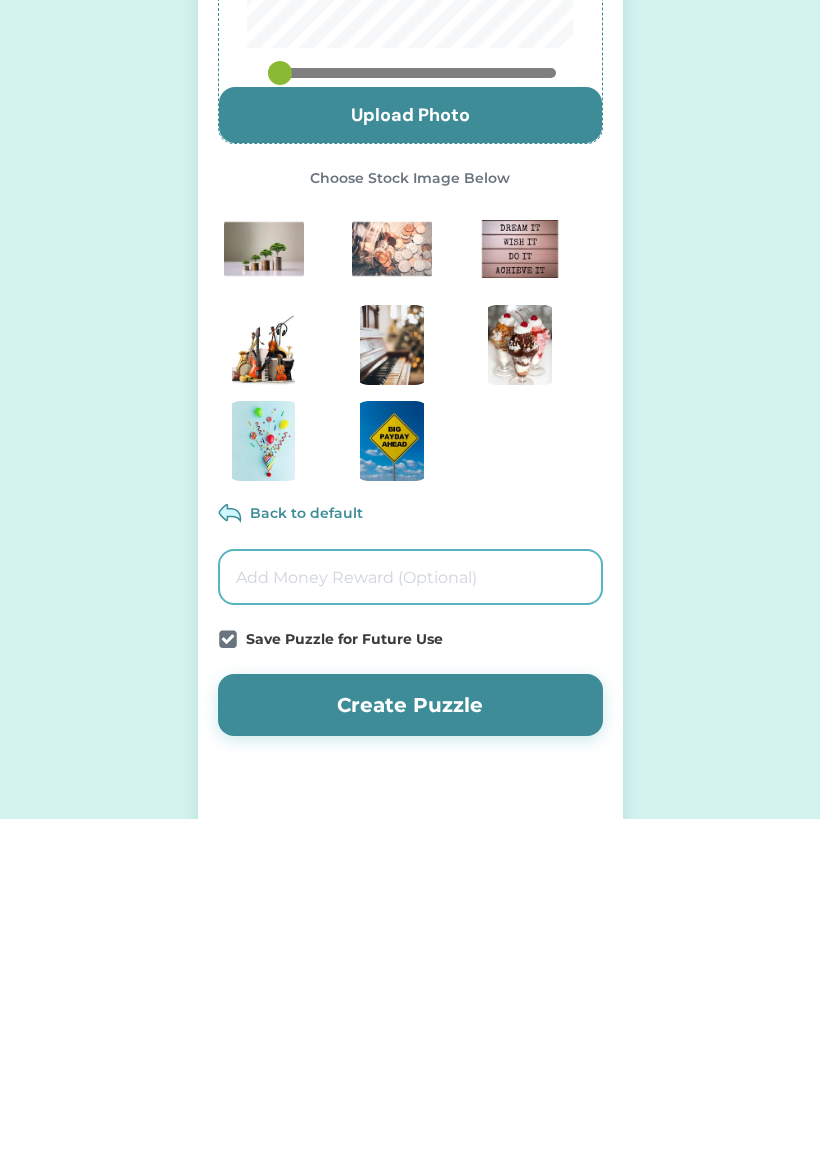scroll, scrollTop: 94, scrollLeft: 0, axis: vertical 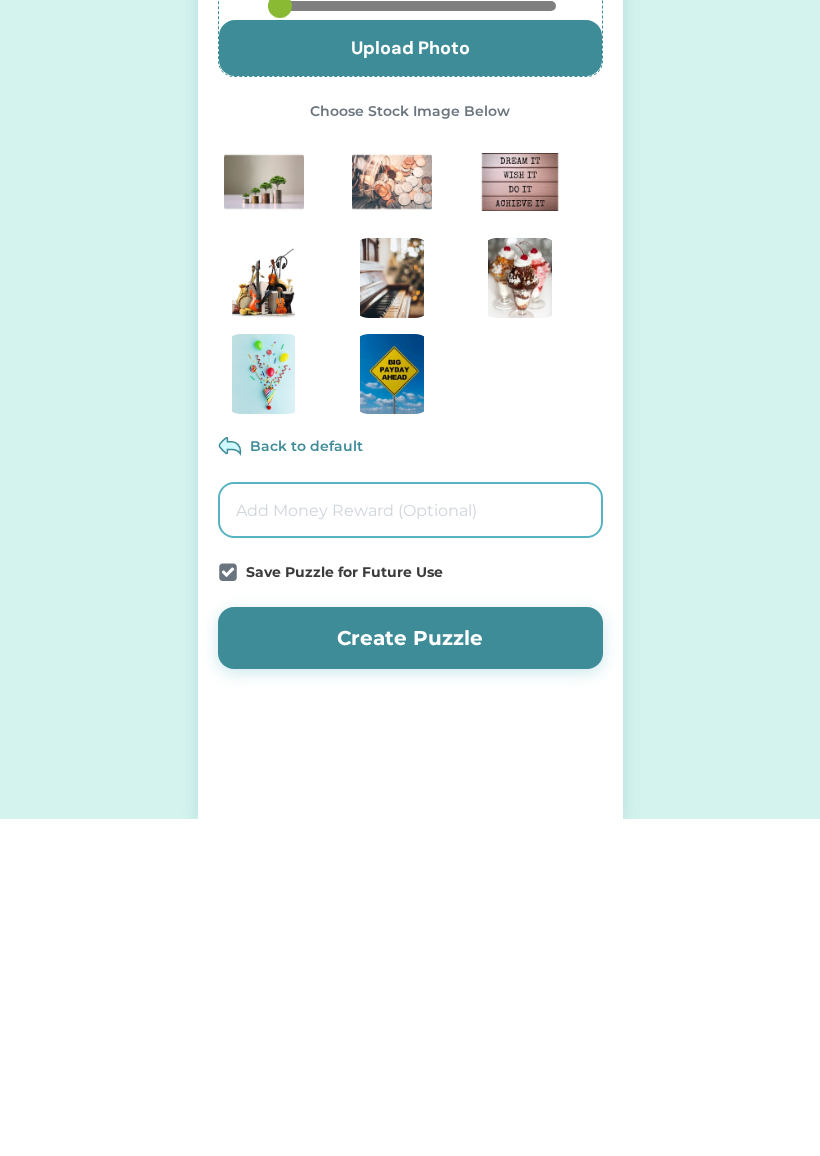 click on "Active Redeemed Requests  out of   Pieces  Started on  0 £  out of   Pieces  Started on  0 £ We use patented chore puzzles as a visual chore chart to help kids track tasks and see progress.  Learn More Create a puzzle
Create Chore Puzzle We use patented chore puzzles as a visual chore chart to help kids track tasks and see progress.  Learn More Flexible Chore Puzzles Parents pick the tasks, but kids pick which ones they want to do to fill the puzzle. Check List Chore Puzzles Parents pick the tasks, and how many of each kids have to do to complete the puzzle. Saved Puzzles All your favorite Puzzles Expert Recommended Puzzles Chore Puzzles curated by a Child Psychologist to be age appropriate based on your child’s age.
Create Puzzle Required Who is this puzzle for? [PERSON_NAME] Select the amount of pieces 4 6" 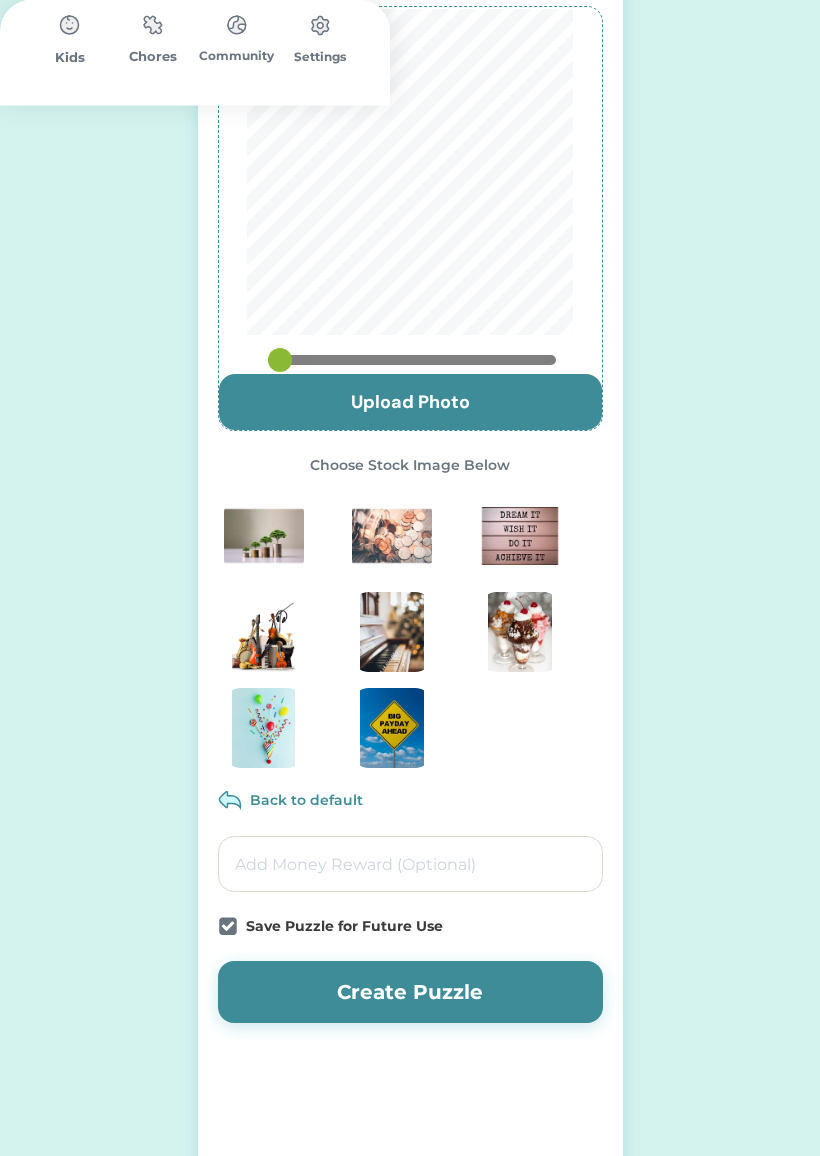 scroll, scrollTop: 0, scrollLeft: 0, axis: both 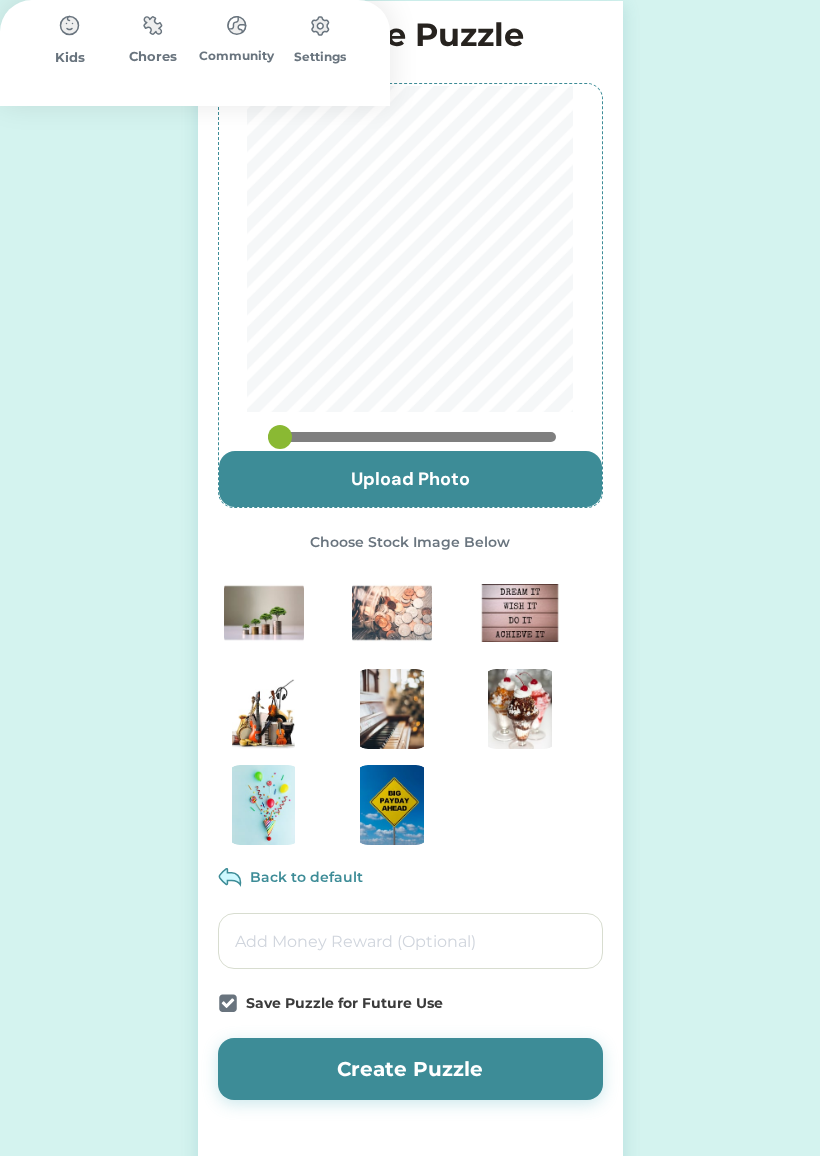 click 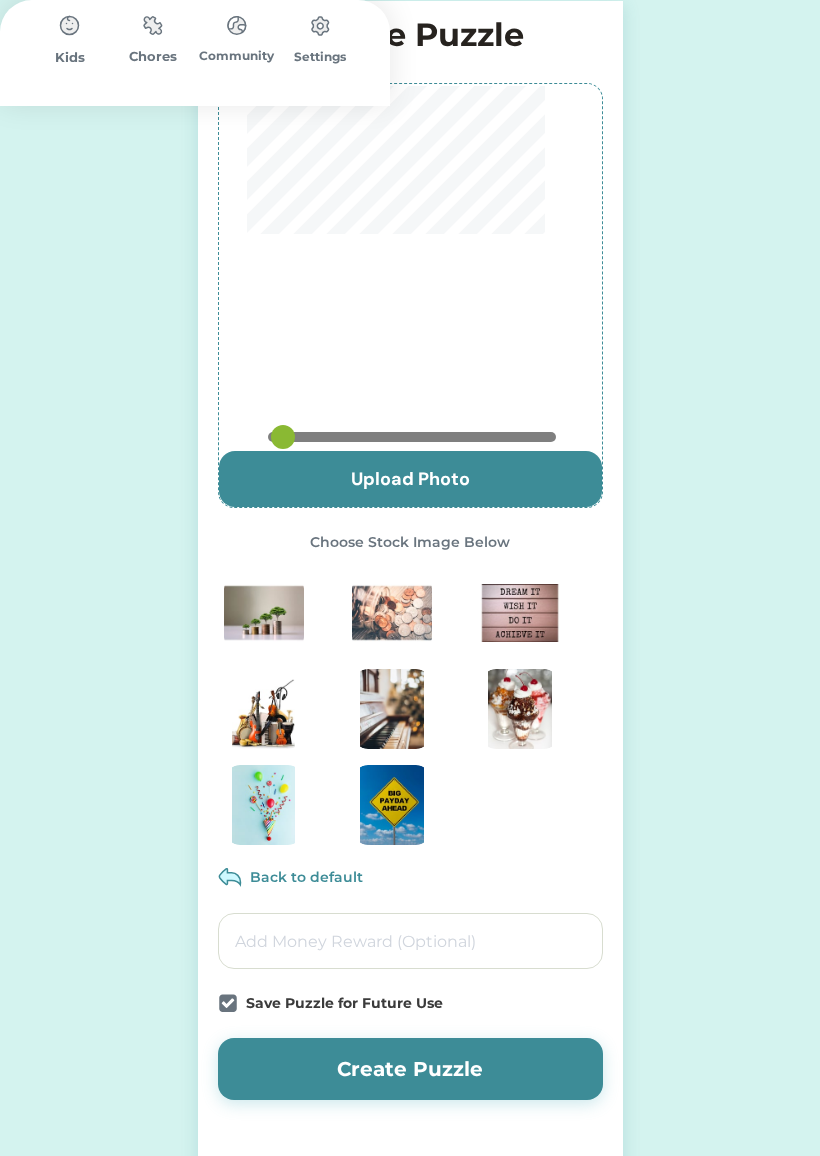 type on "0.3056" 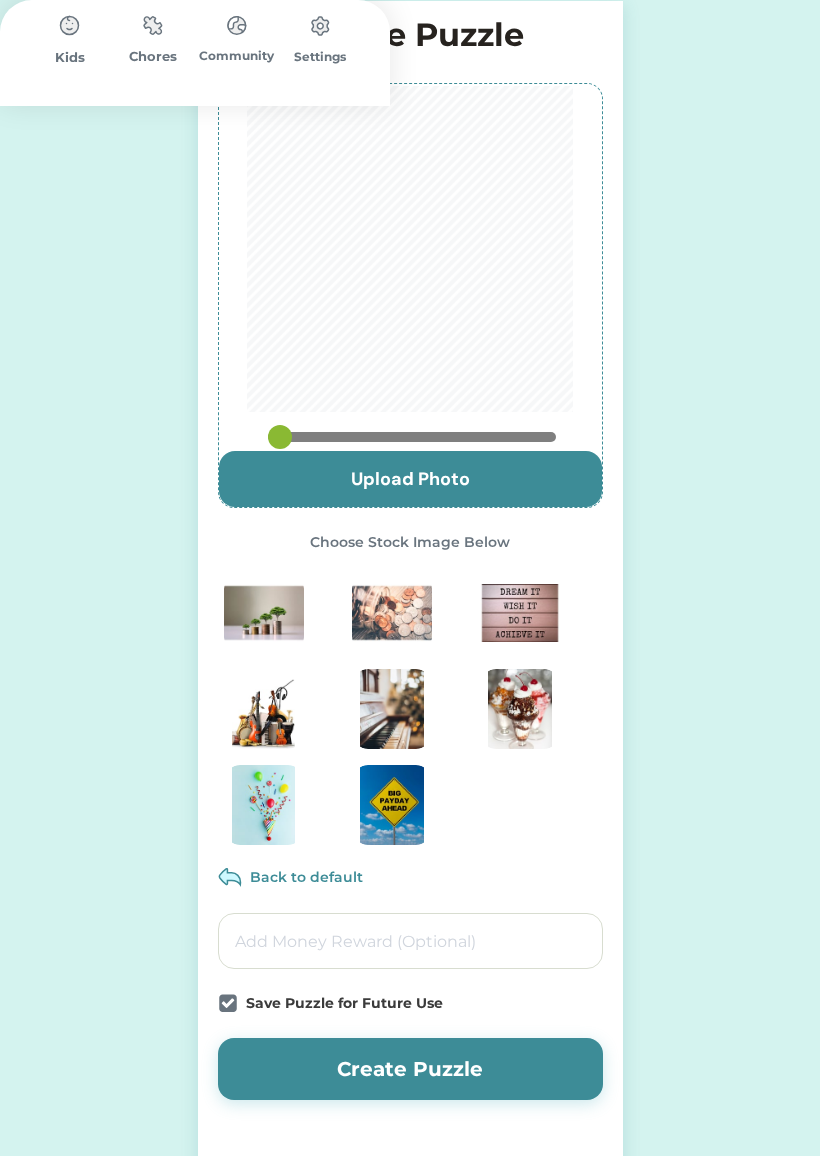 scroll, scrollTop: 94, scrollLeft: 0, axis: vertical 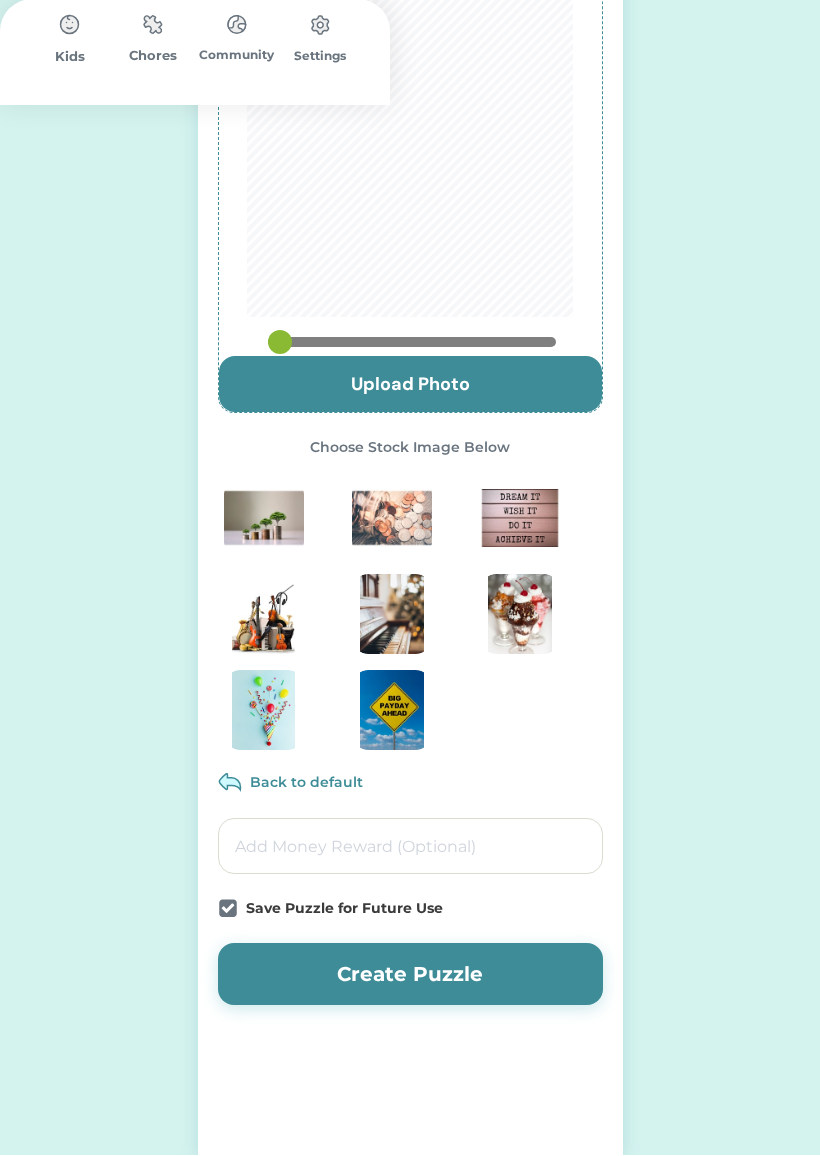 click on "Create Puzzle" at bounding box center [410, 975] 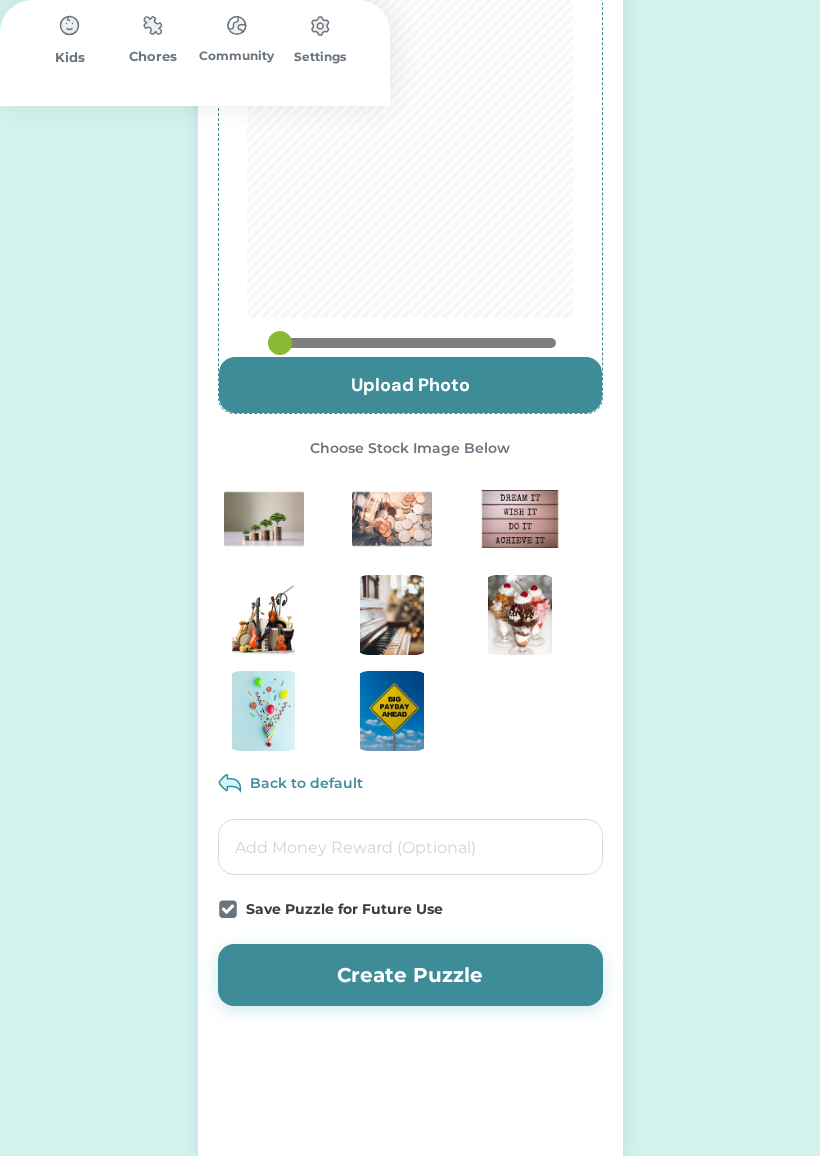 scroll, scrollTop: 0, scrollLeft: 0, axis: both 